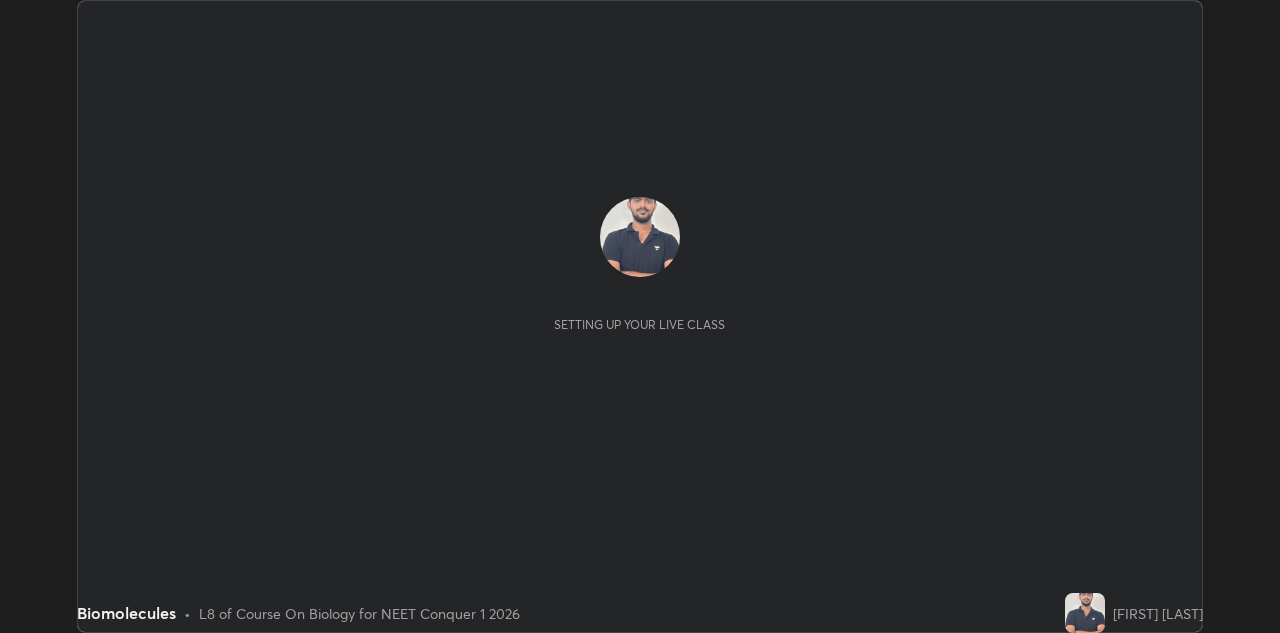 scroll, scrollTop: 0, scrollLeft: 0, axis: both 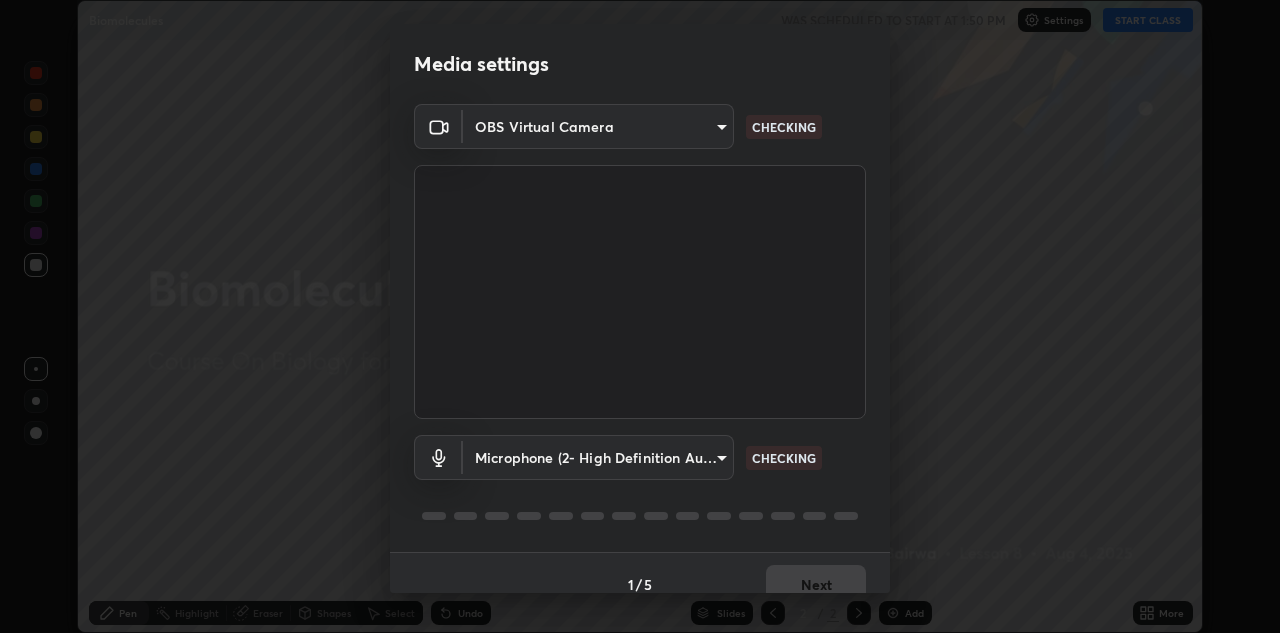 click on "Media settings OBS Virtual Camera bec67d0e7130c6ee7f6a85b5447165d090ac8dca7572bec29ab7347333a54d93 CHECKING Microphone (2- High Definition Audio Device) eab816bb2b3c6b51e8859a1183f862f502cfe3c995fbe8677f4c994ccb3ee627 CHECKING 1 / 5 Next" at bounding box center [640, 316] 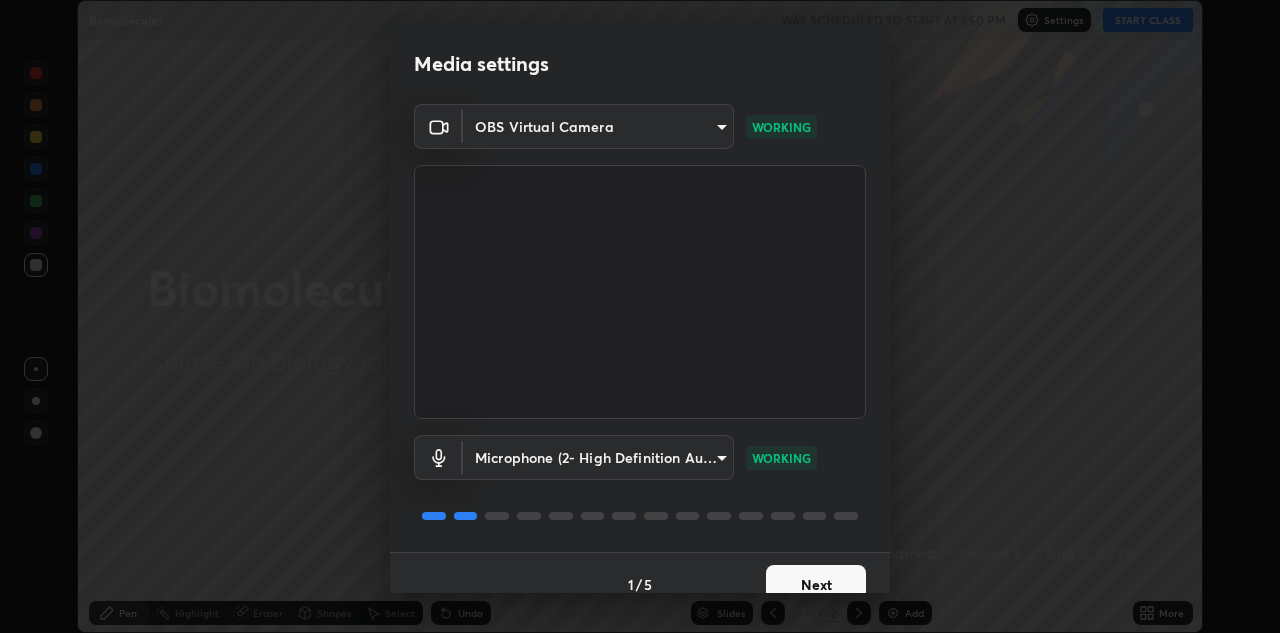click on "Next" at bounding box center (816, 585) 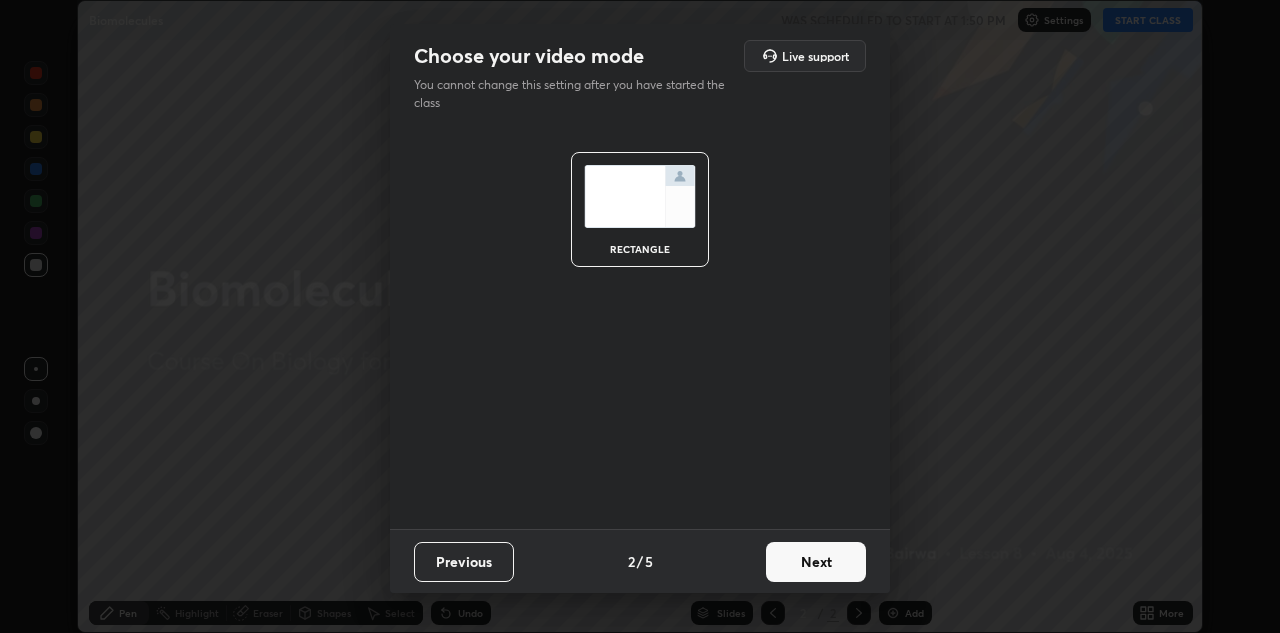 click on "Next" at bounding box center (816, 562) 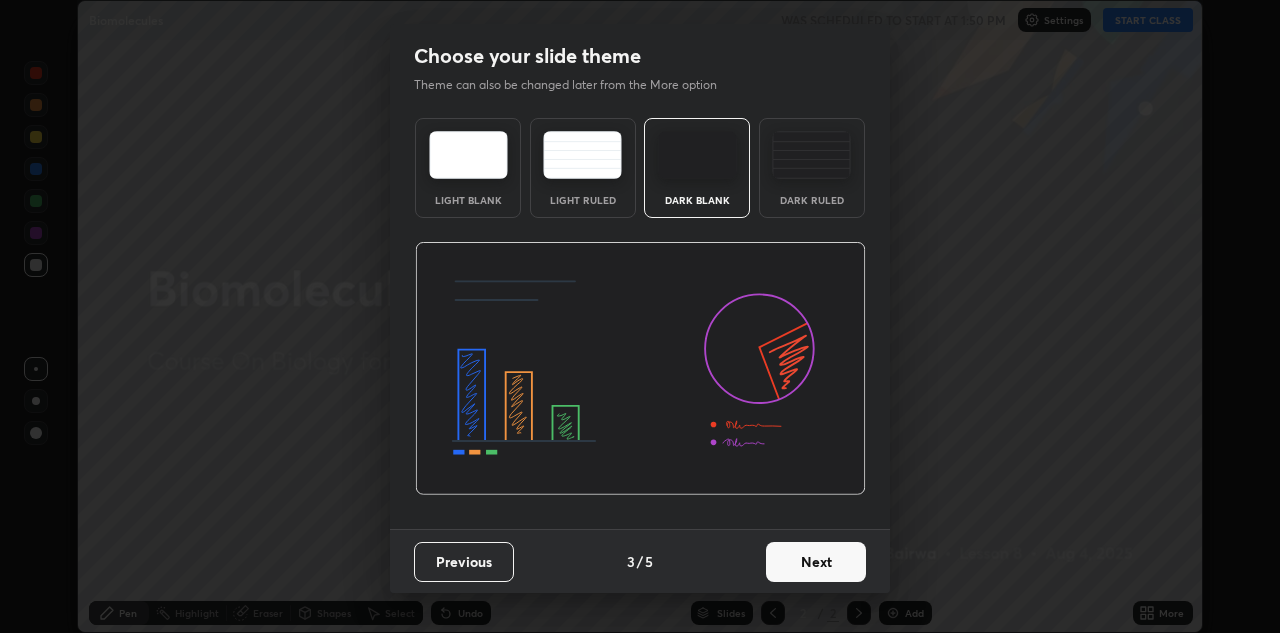 click on "Choose your slide theme Theme can also be changed later from the More option Light Blank Light Ruled Dark Blank Dark Ruled Previous 3 / 5 Next" at bounding box center (640, 316) 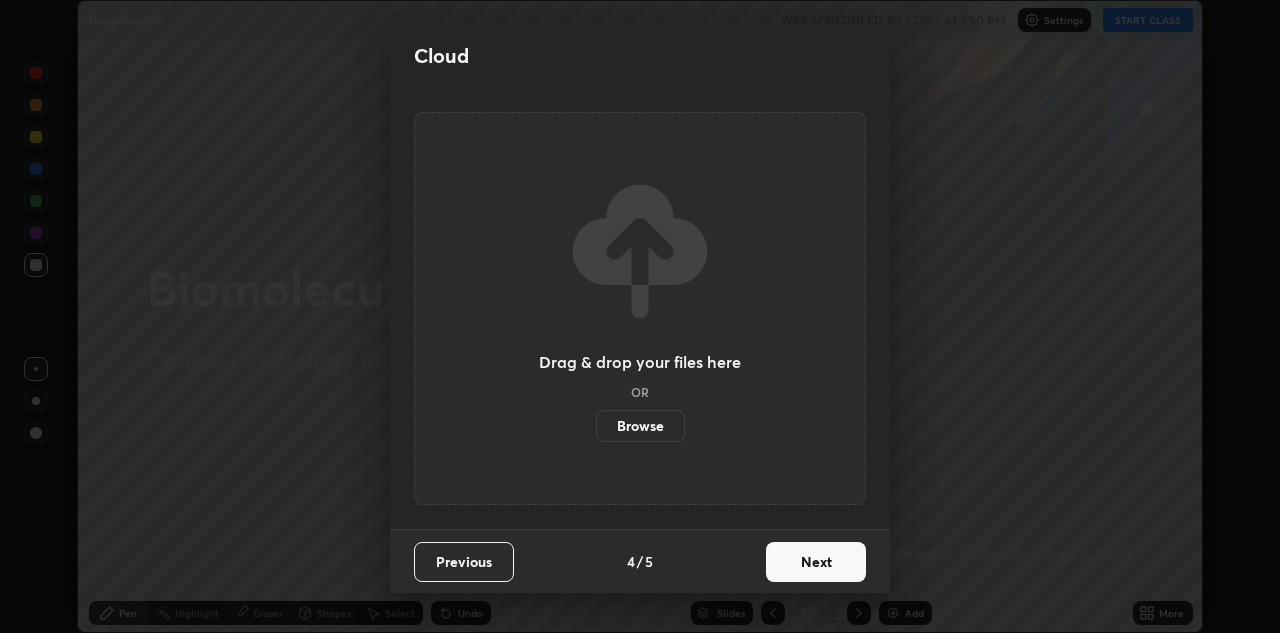 click on "Next" at bounding box center (816, 562) 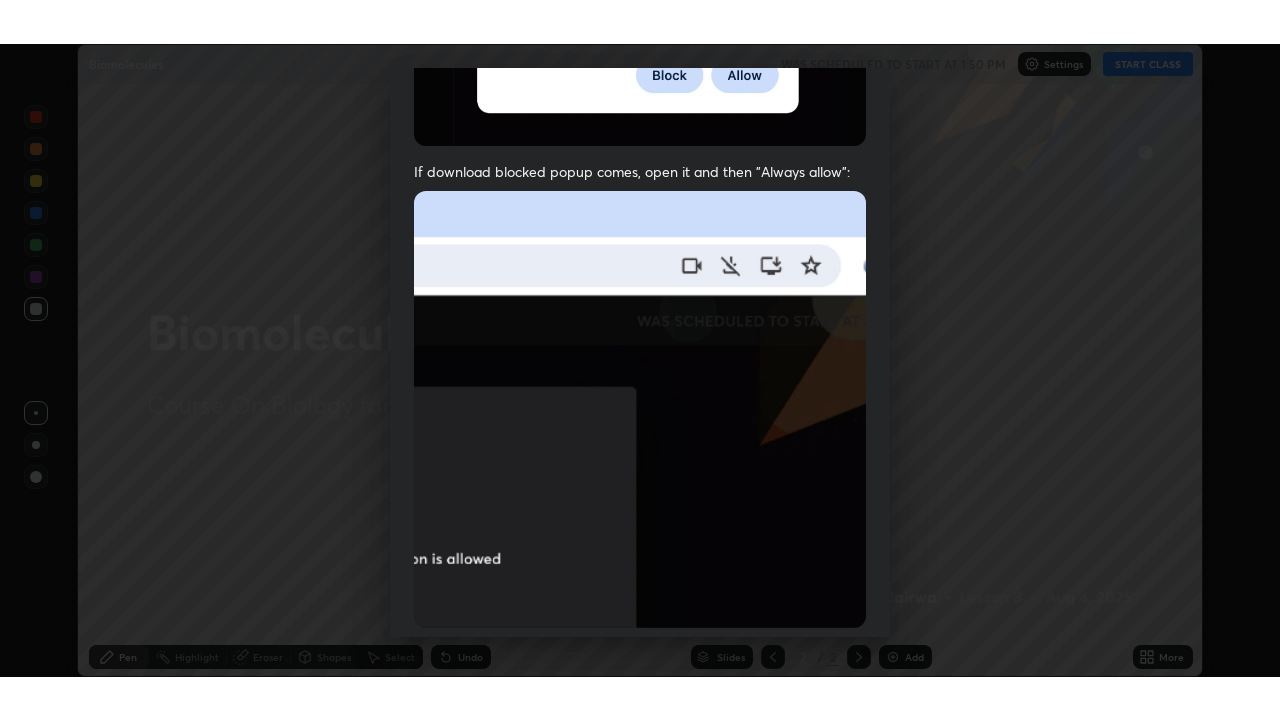 scroll, scrollTop: 431, scrollLeft: 0, axis: vertical 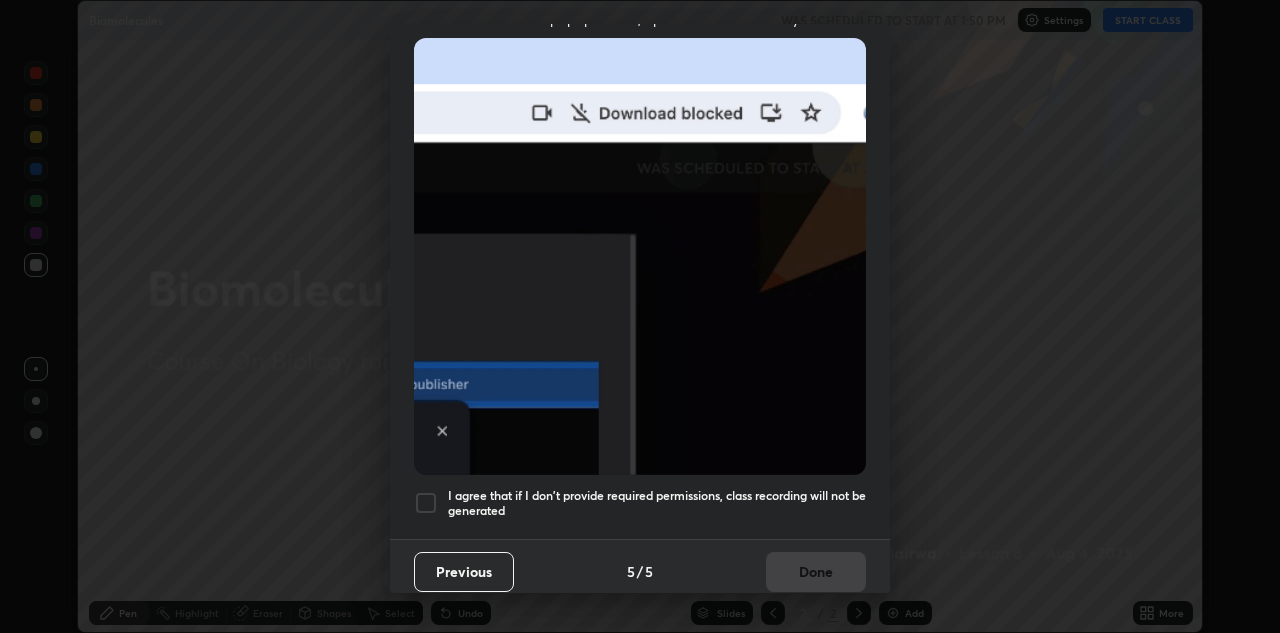 click at bounding box center (426, 503) 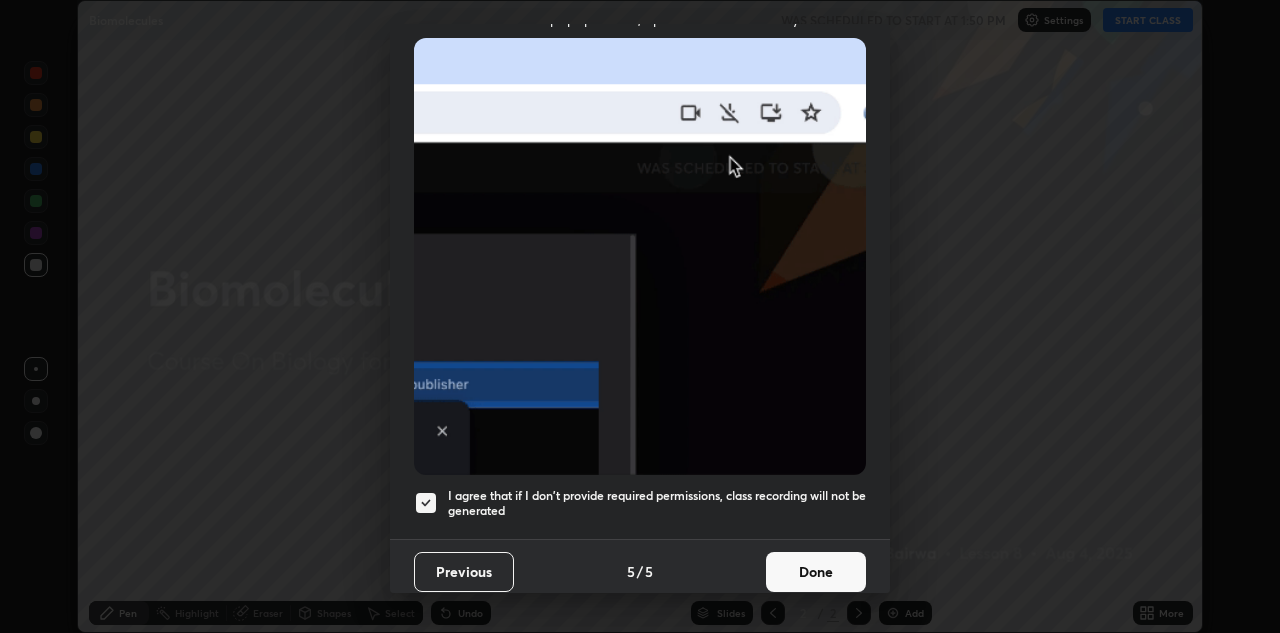 click on "Done" at bounding box center [816, 572] 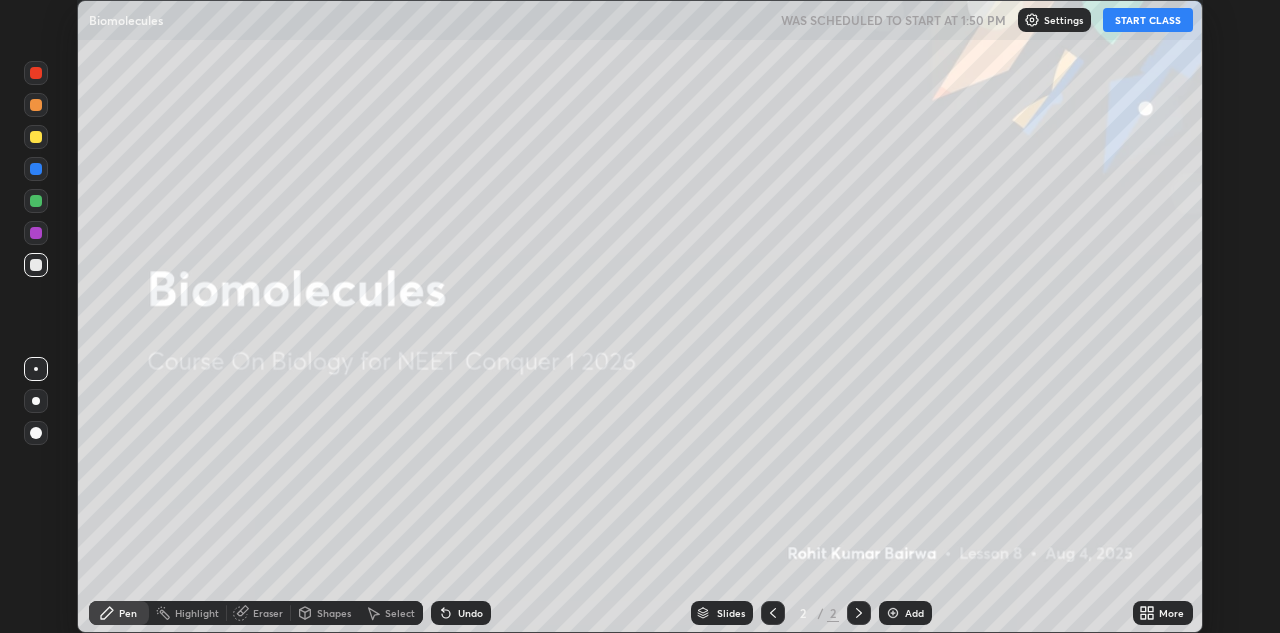 click at bounding box center [893, 613] 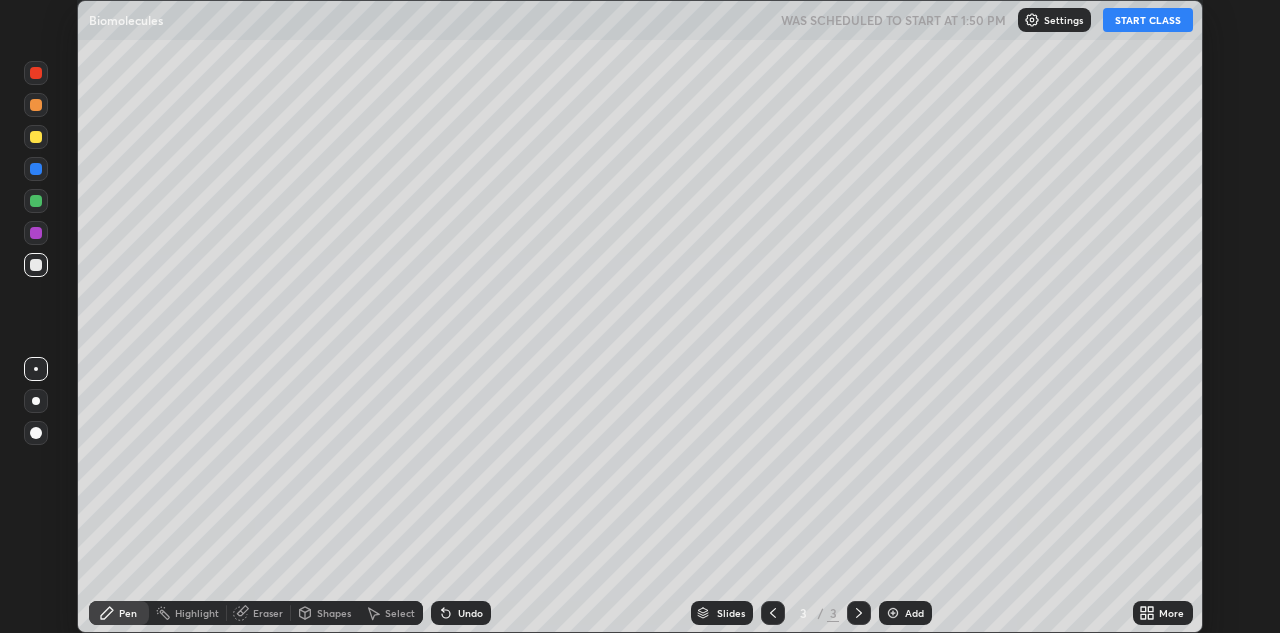 click 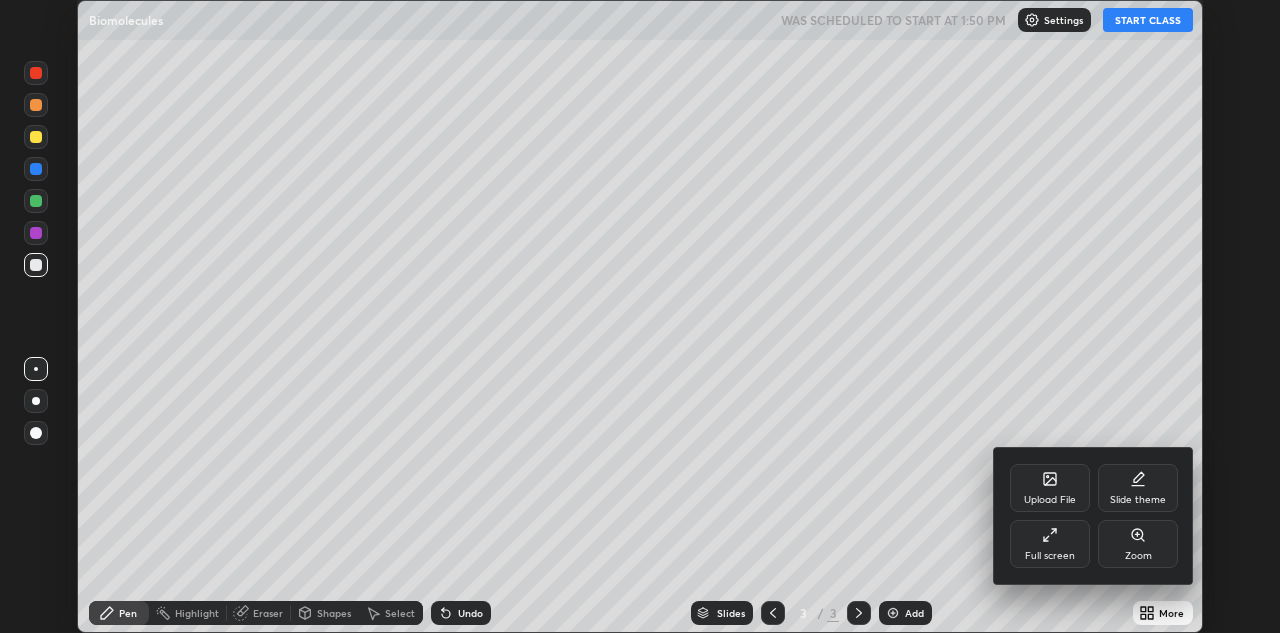 click on "Full screen" at bounding box center (1050, 544) 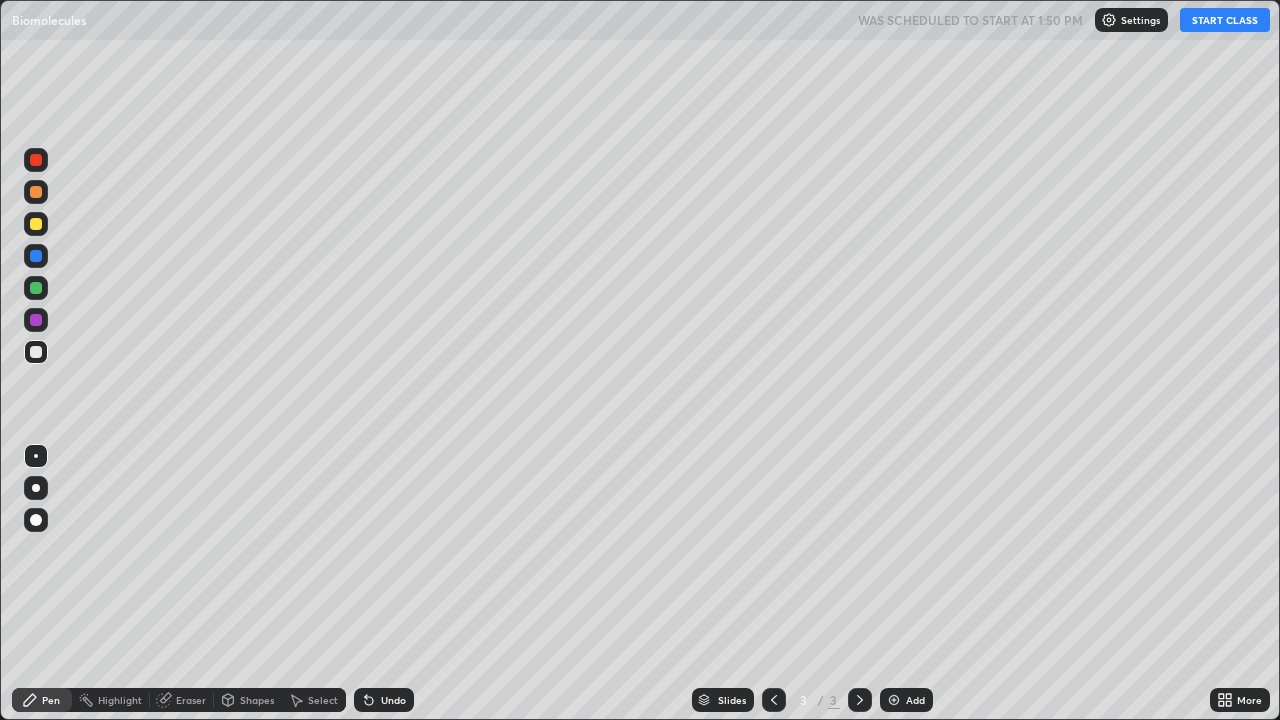 scroll, scrollTop: 99280, scrollLeft: 98720, axis: both 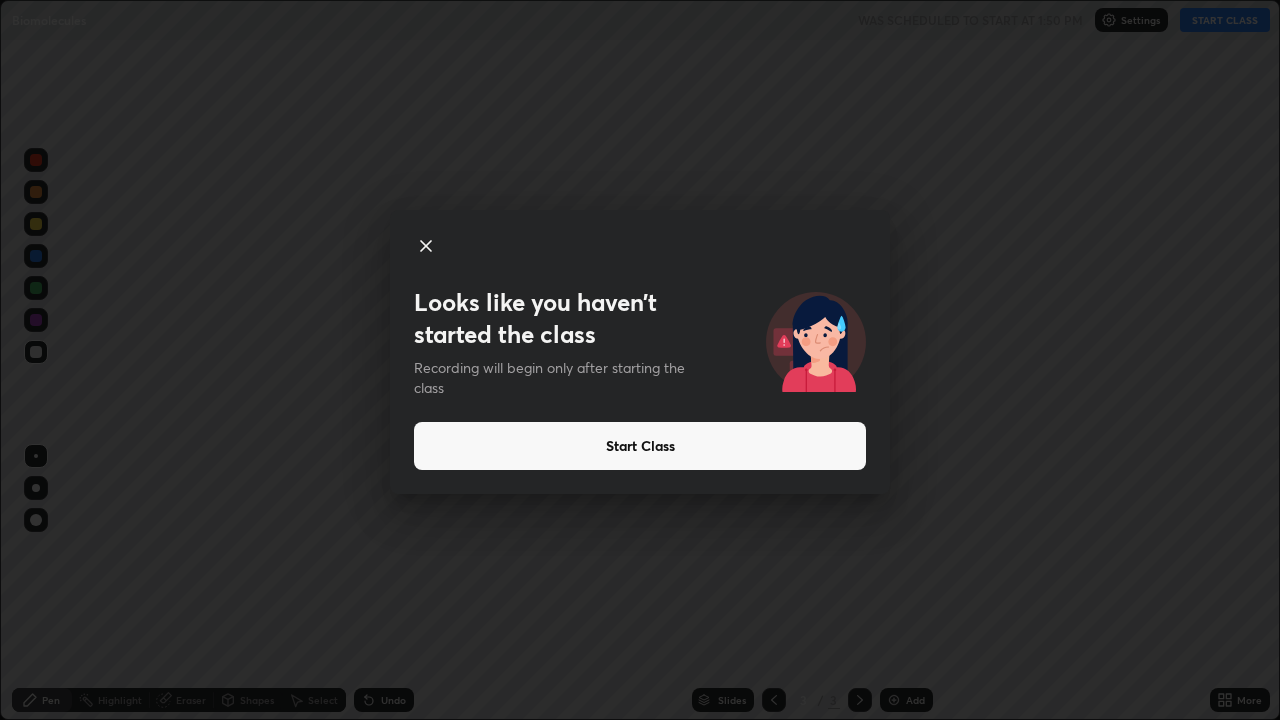 click on "Start Class" at bounding box center (640, 446) 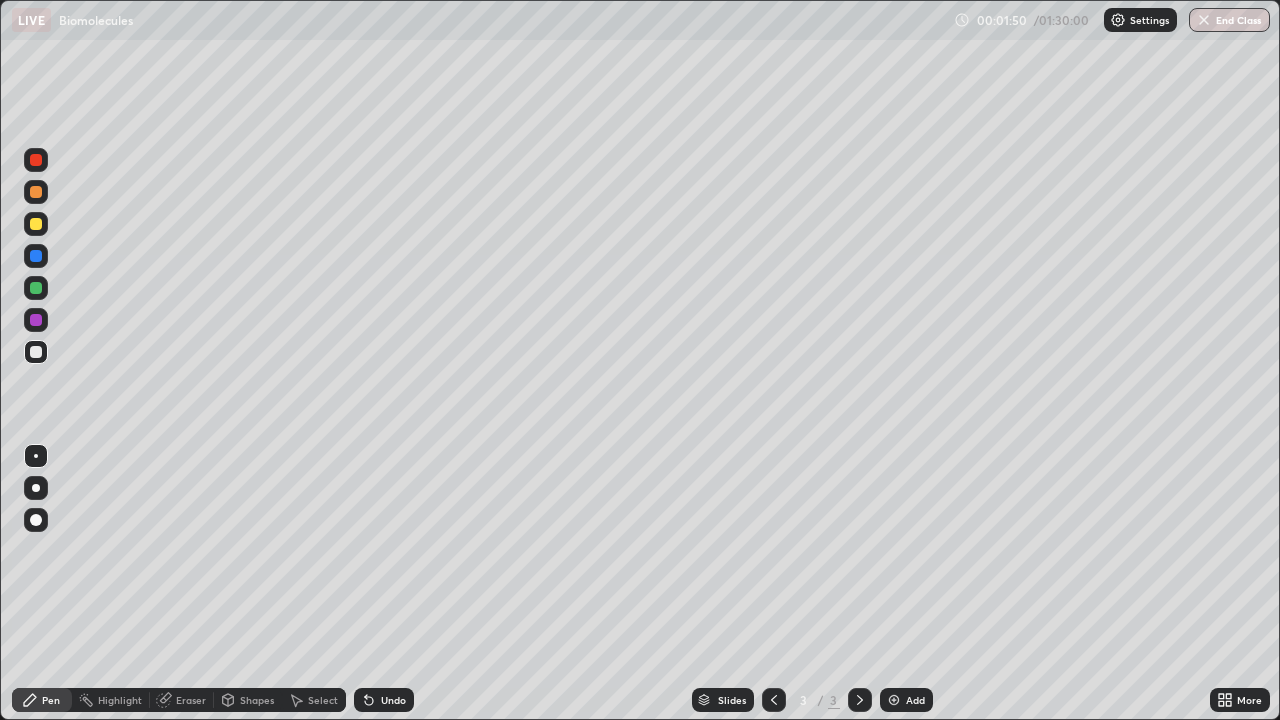 click on "Add" at bounding box center (906, 700) 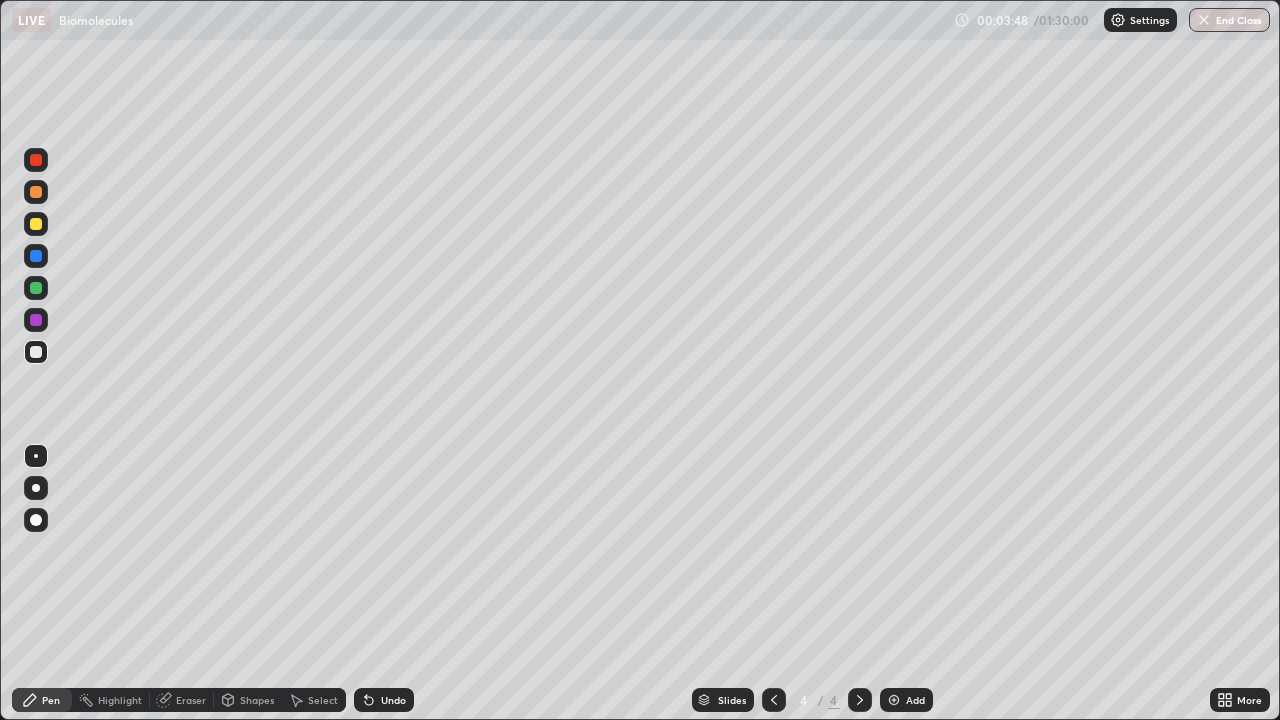 click on "Add" at bounding box center (906, 700) 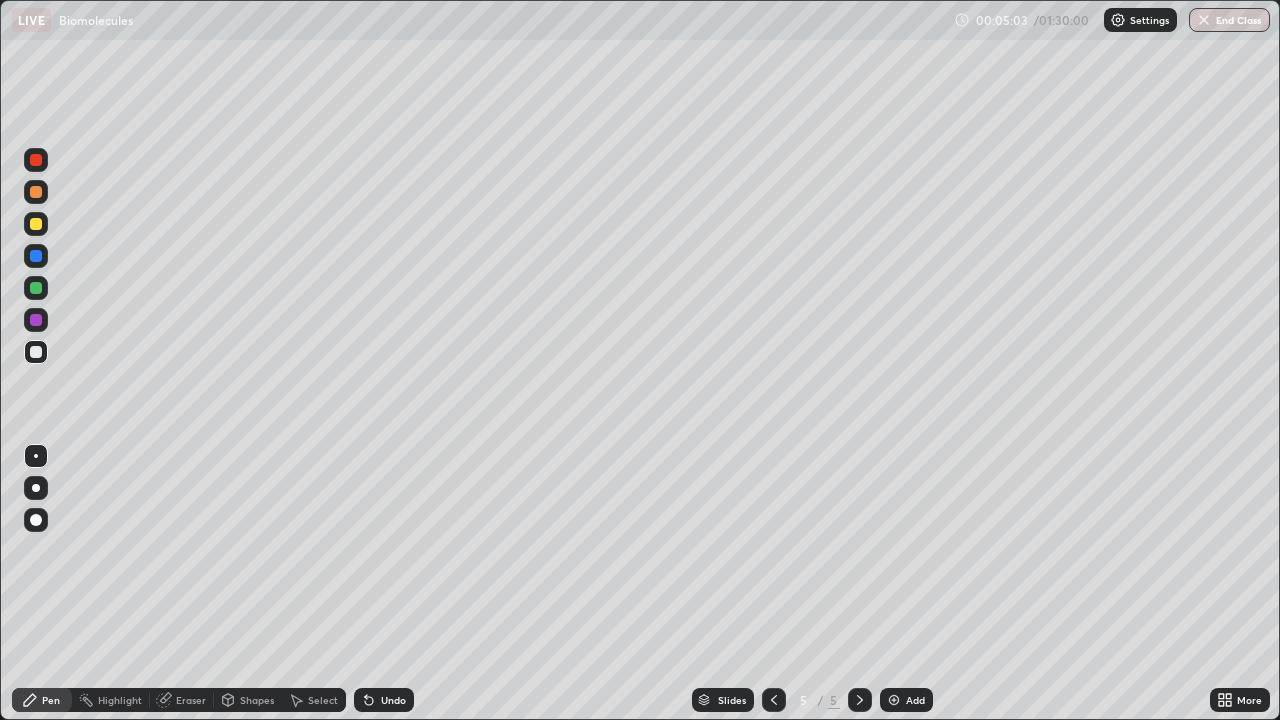 click at bounding box center (894, 700) 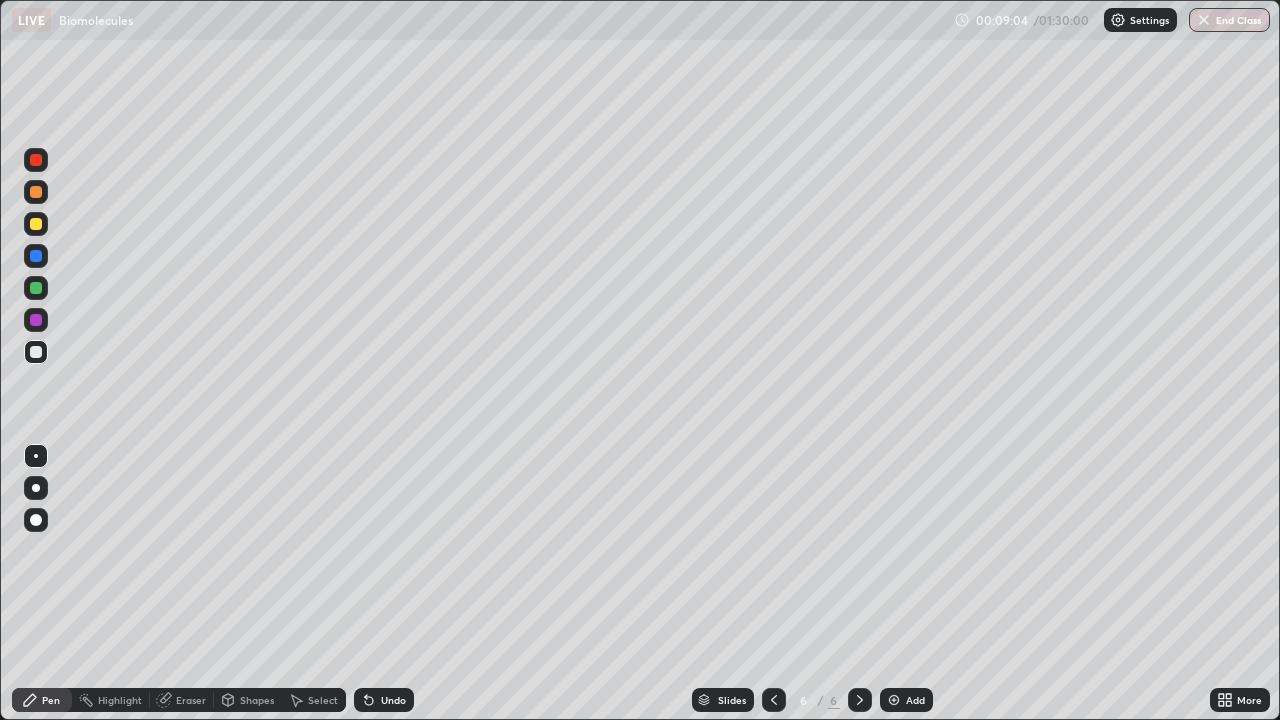 click at bounding box center [894, 700] 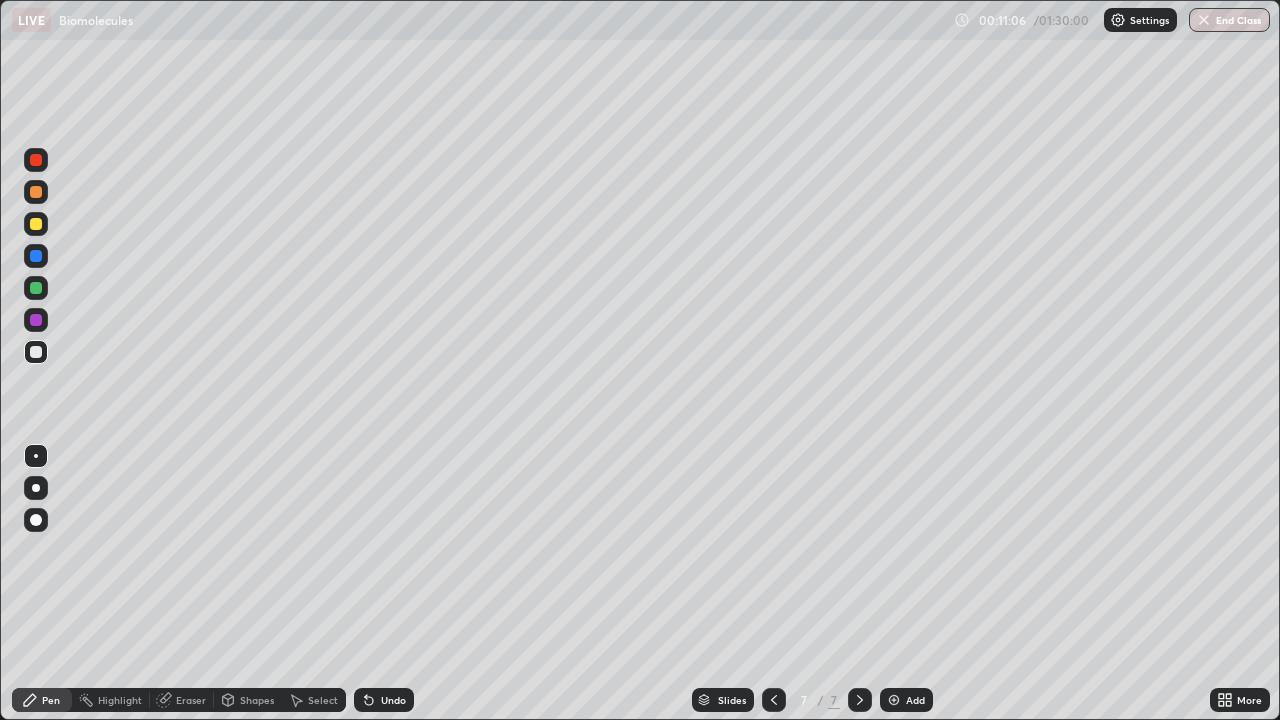 click on "Eraser" at bounding box center (191, 700) 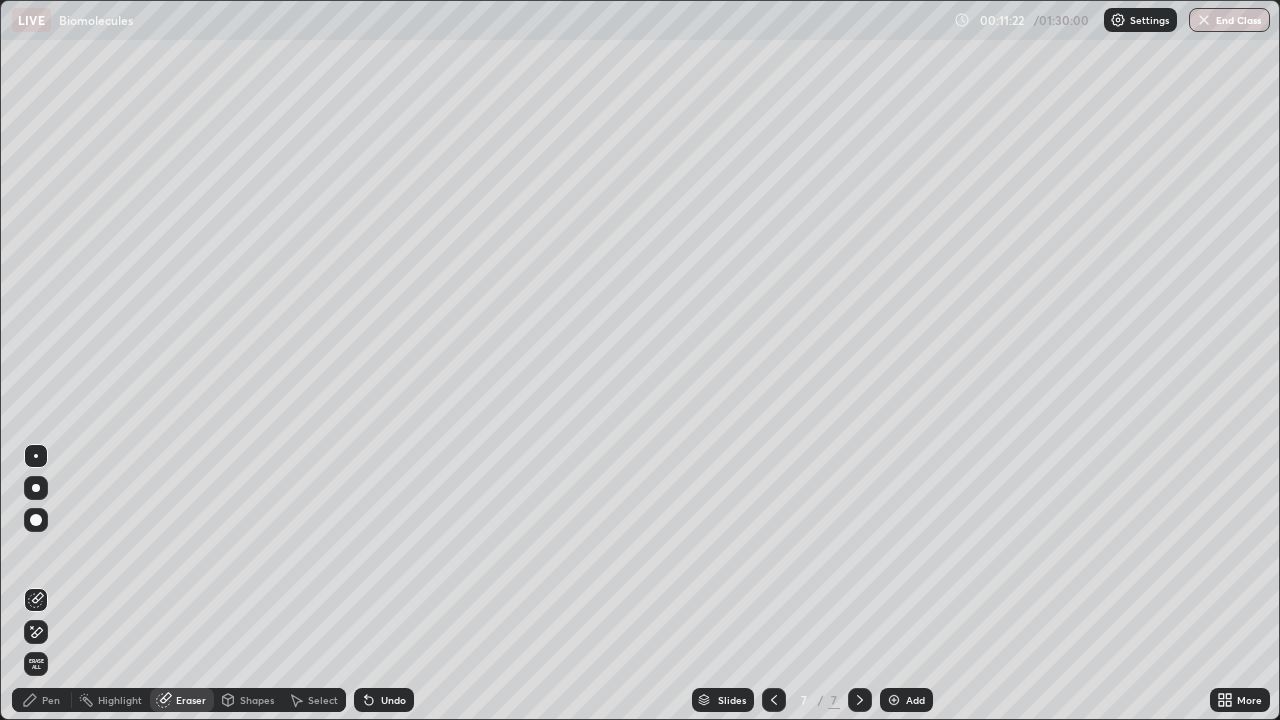 click on "Pen" at bounding box center [51, 700] 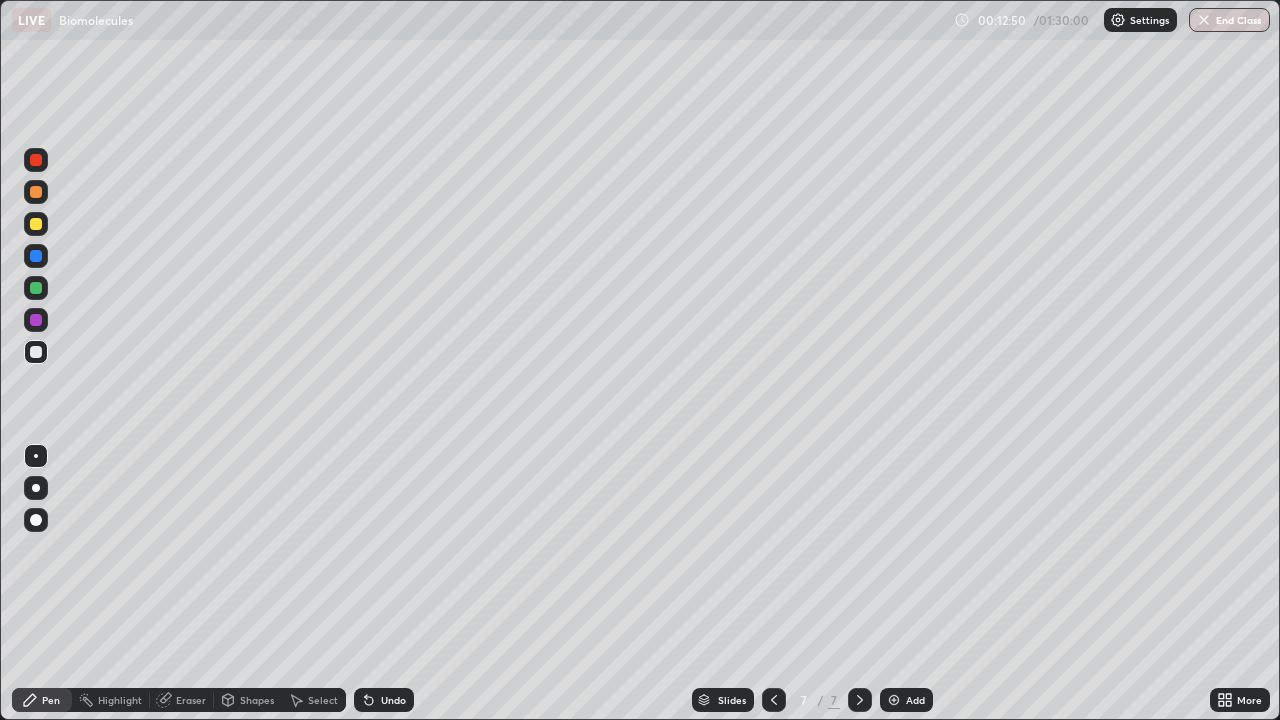 click on "Add" at bounding box center (915, 700) 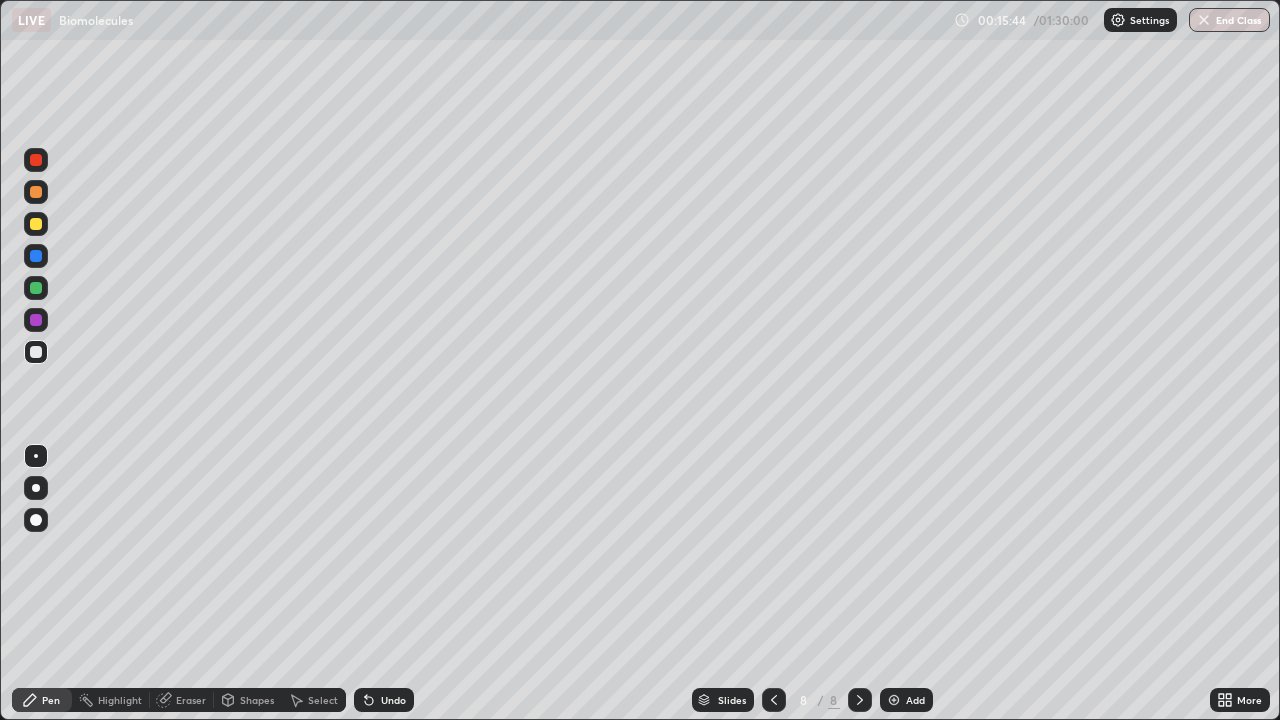 click on "Add" at bounding box center (915, 700) 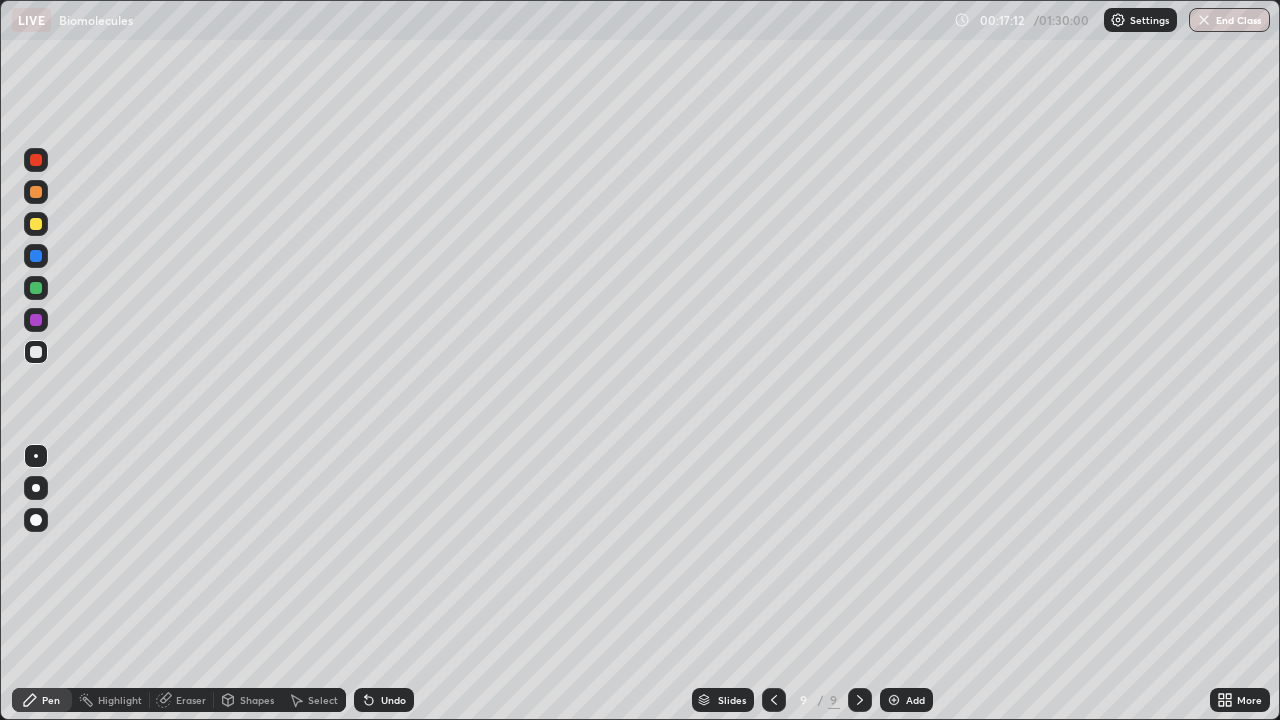click on "Add" at bounding box center [906, 700] 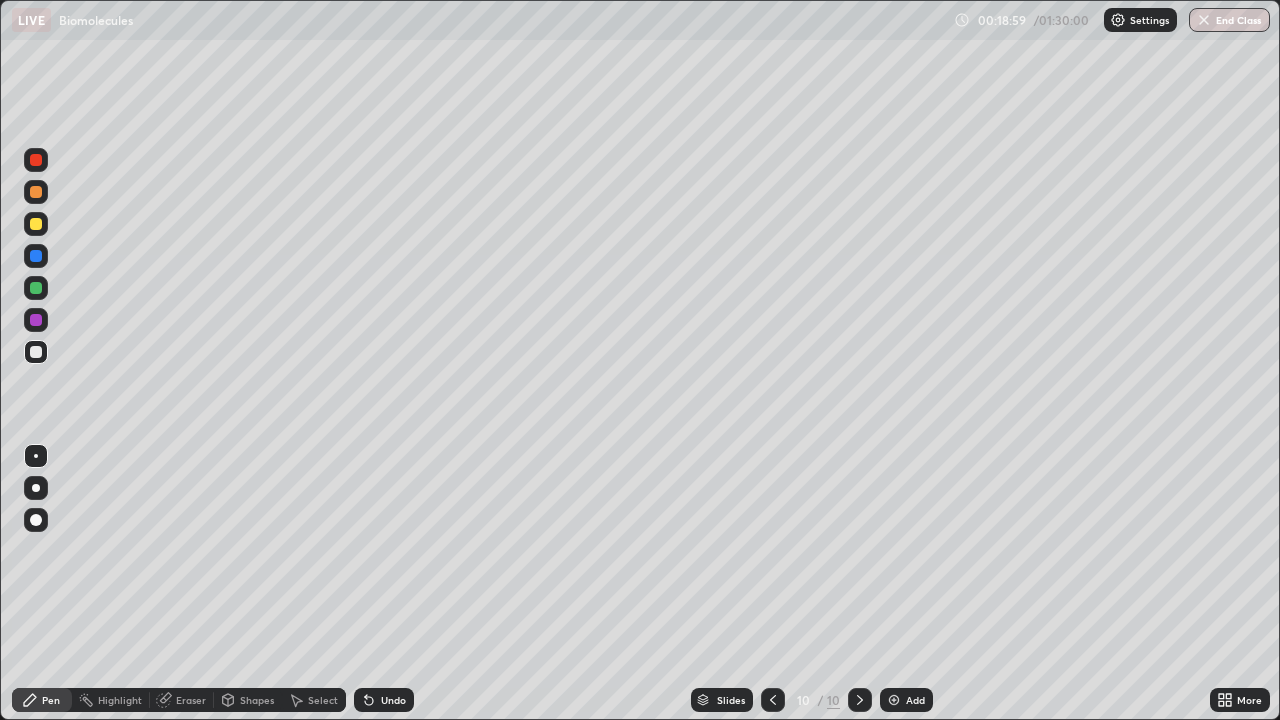 click at bounding box center (894, 700) 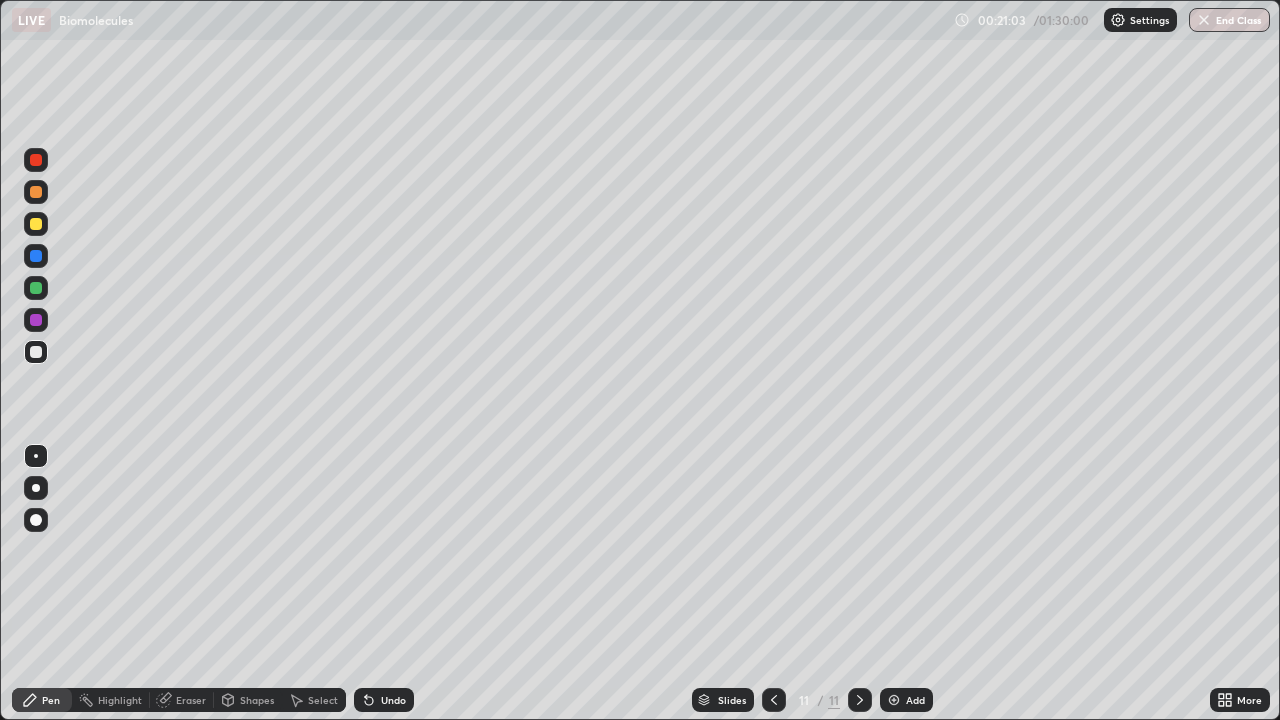 click on "Add" at bounding box center (915, 700) 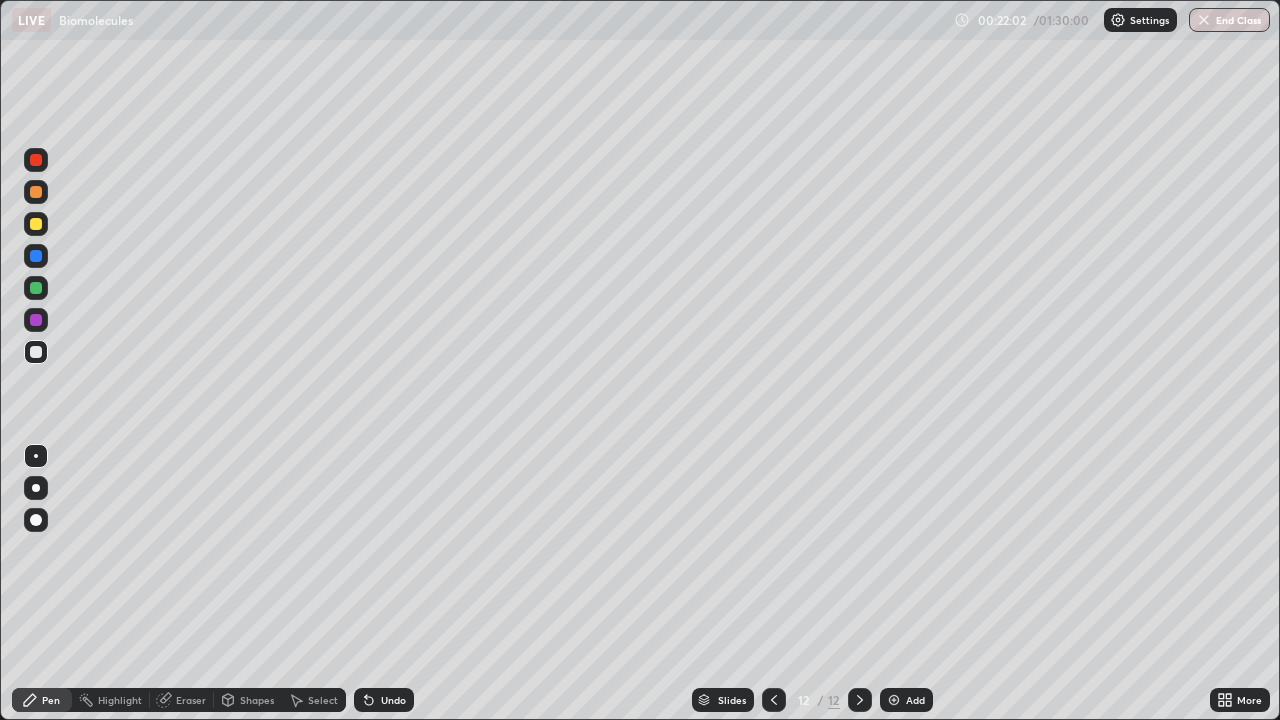 click on "Add" at bounding box center [906, 700] 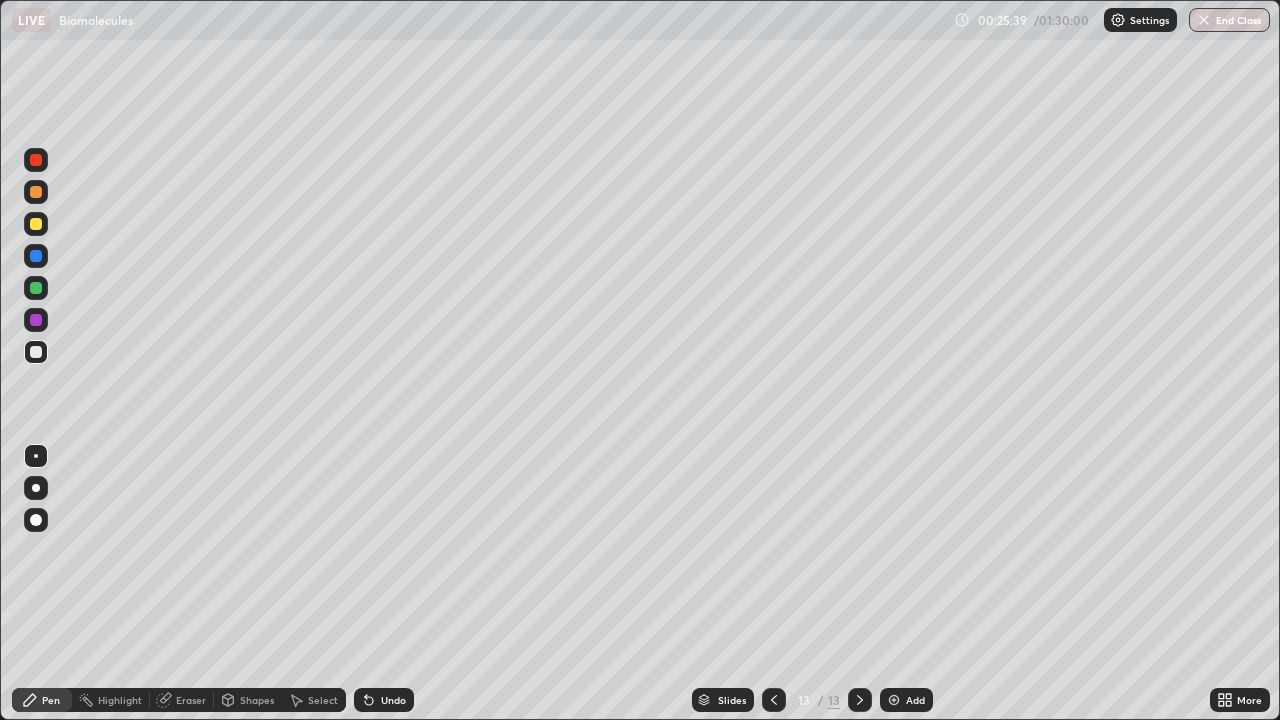 click at bounding box center (894, 700) 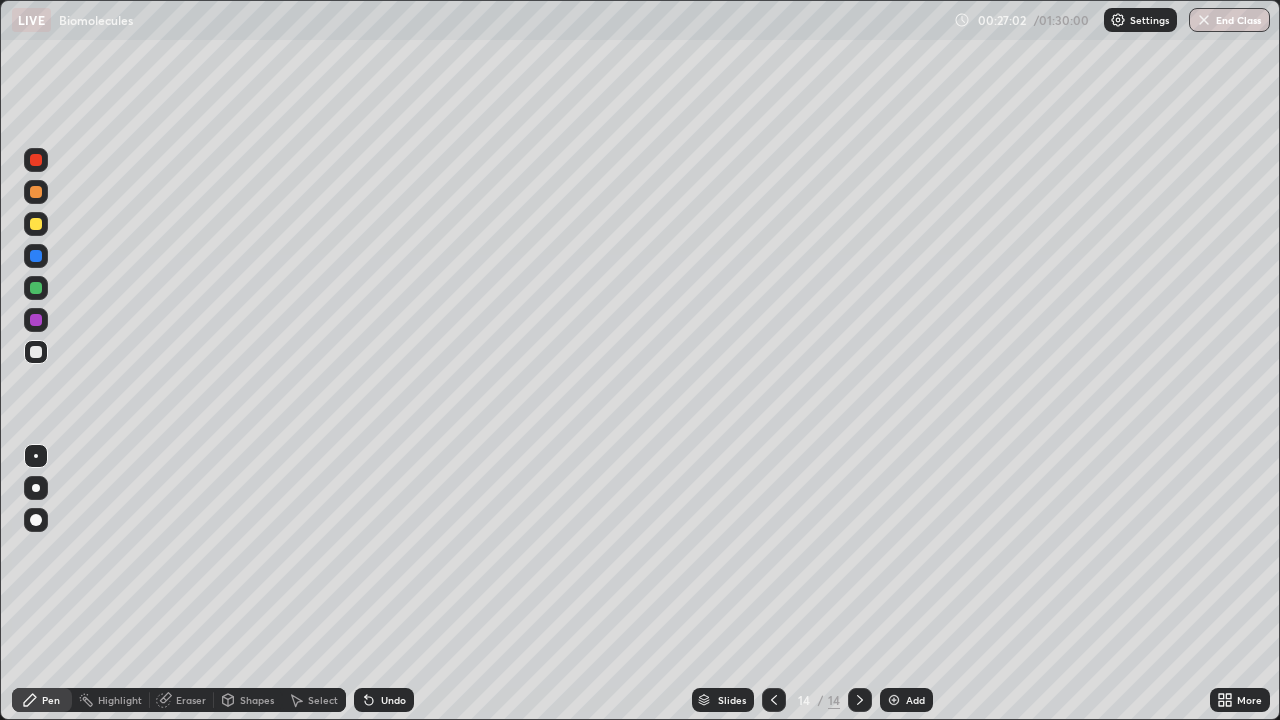 click on "Add" at bounding box center (906, 700) 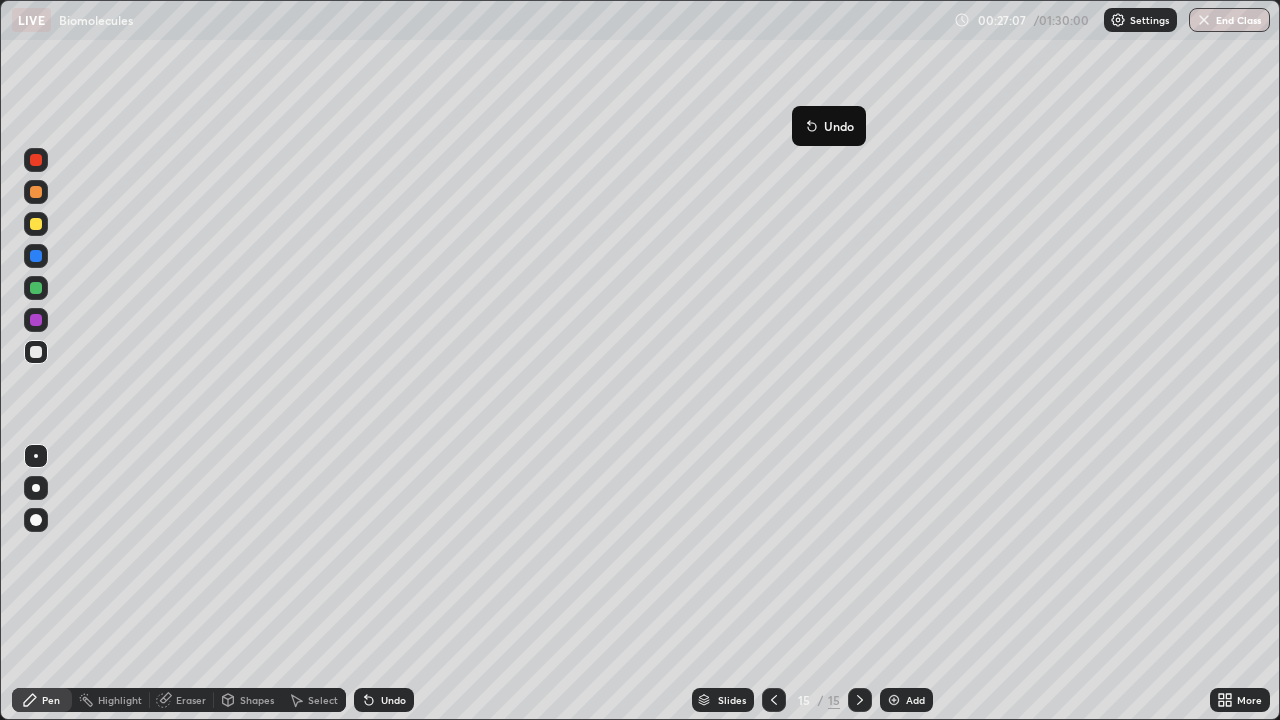 click 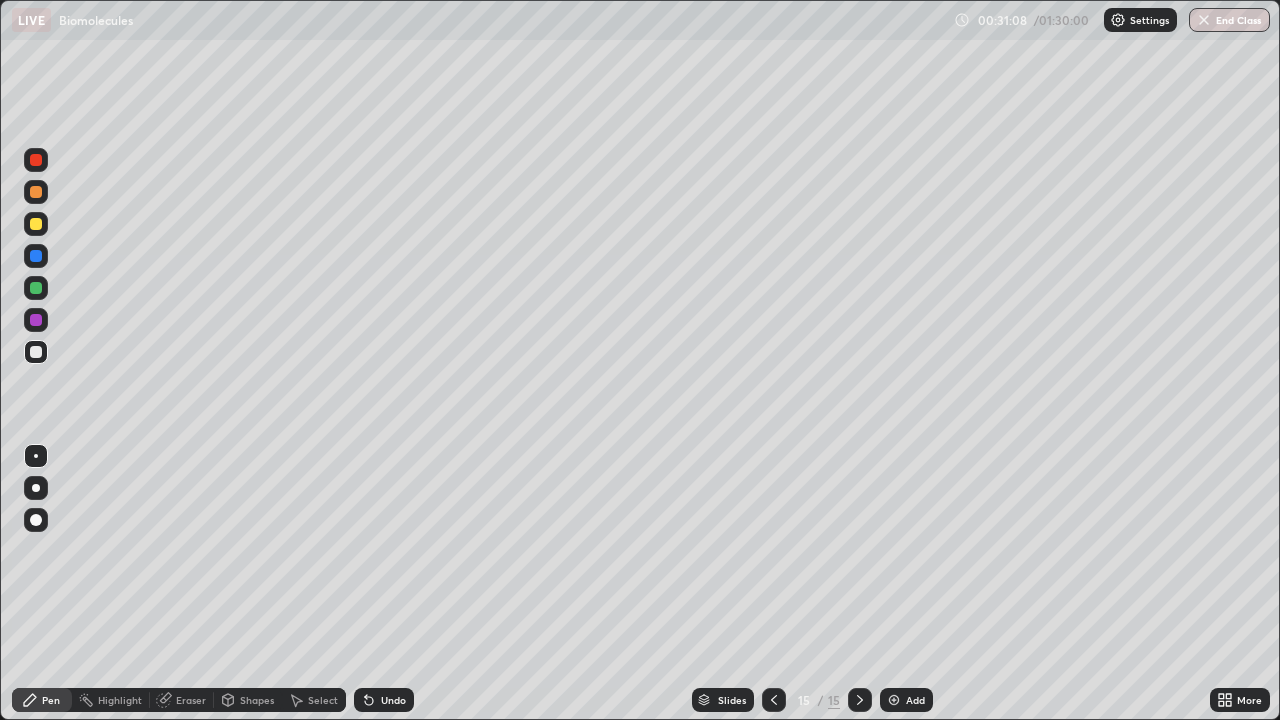 click at bounding box center [894, 700] 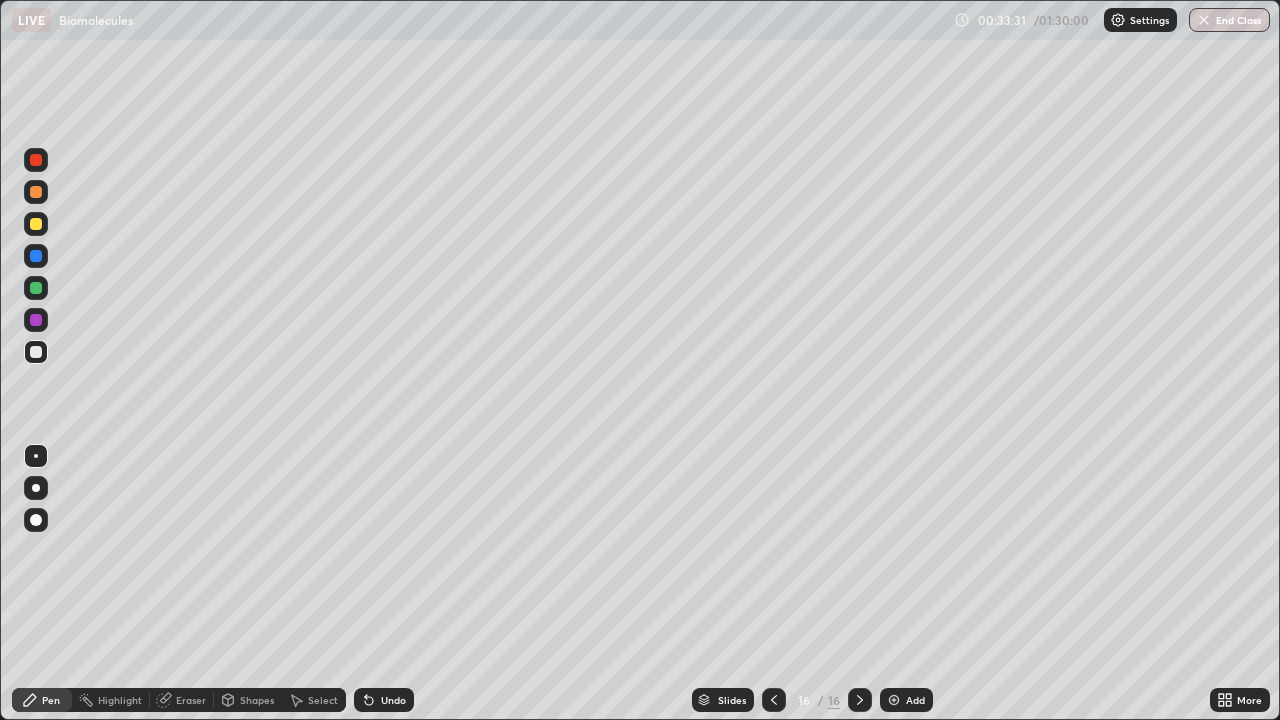 click at bounding box center (774, 700) 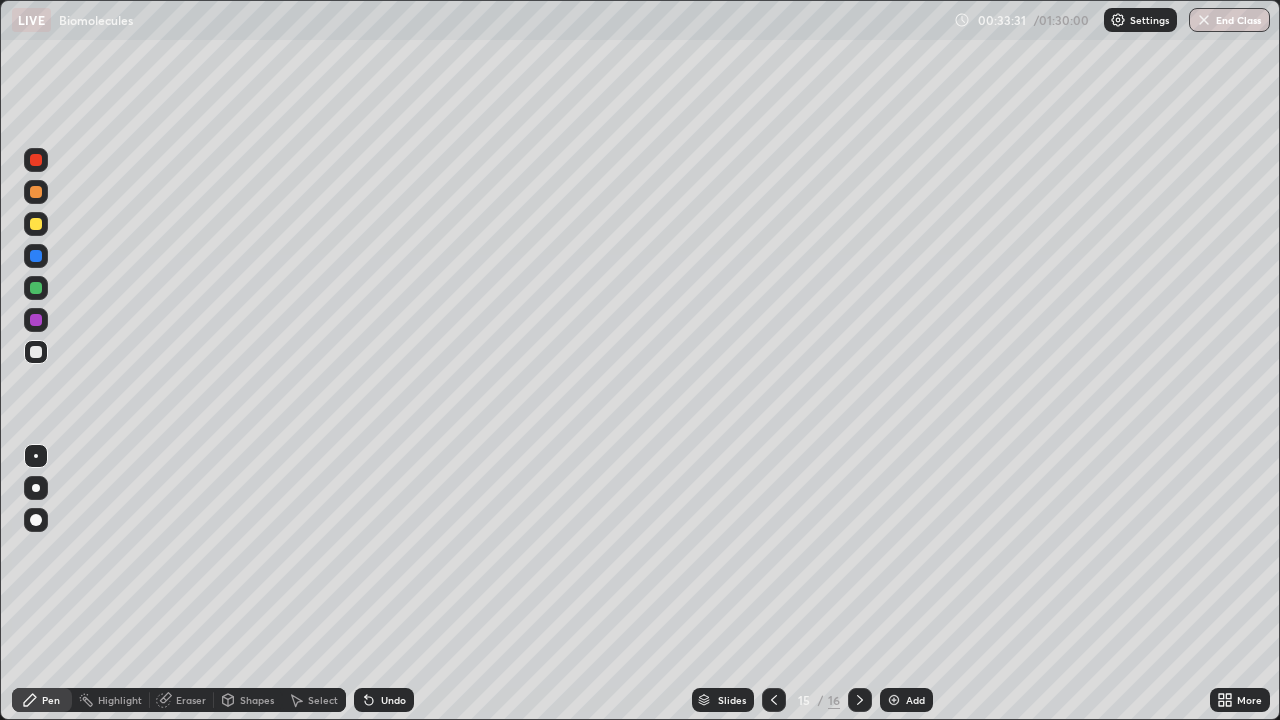 click 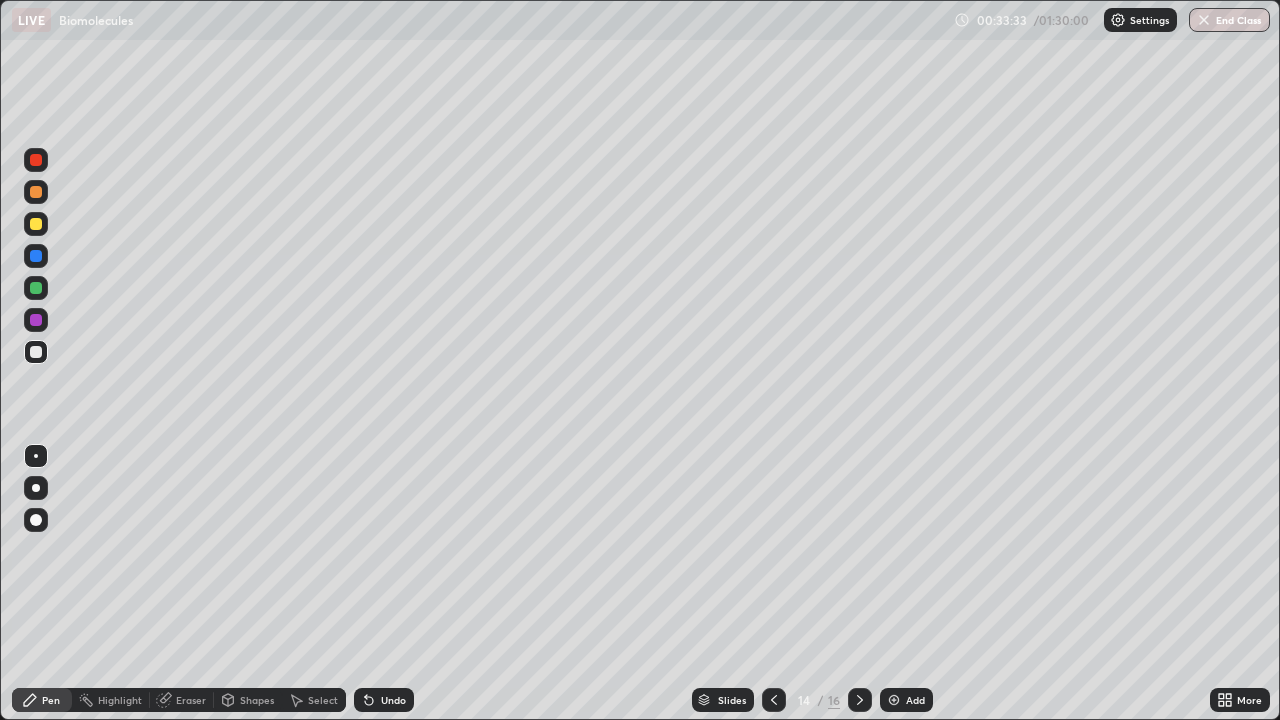 click 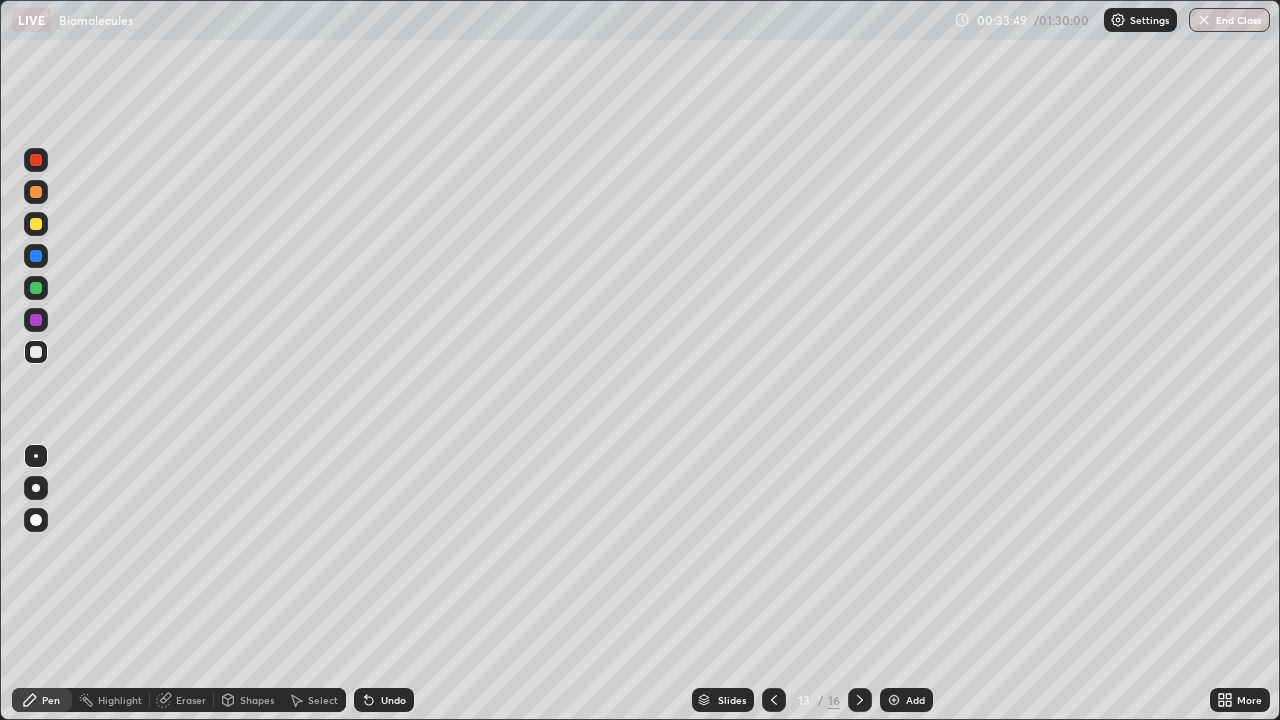click 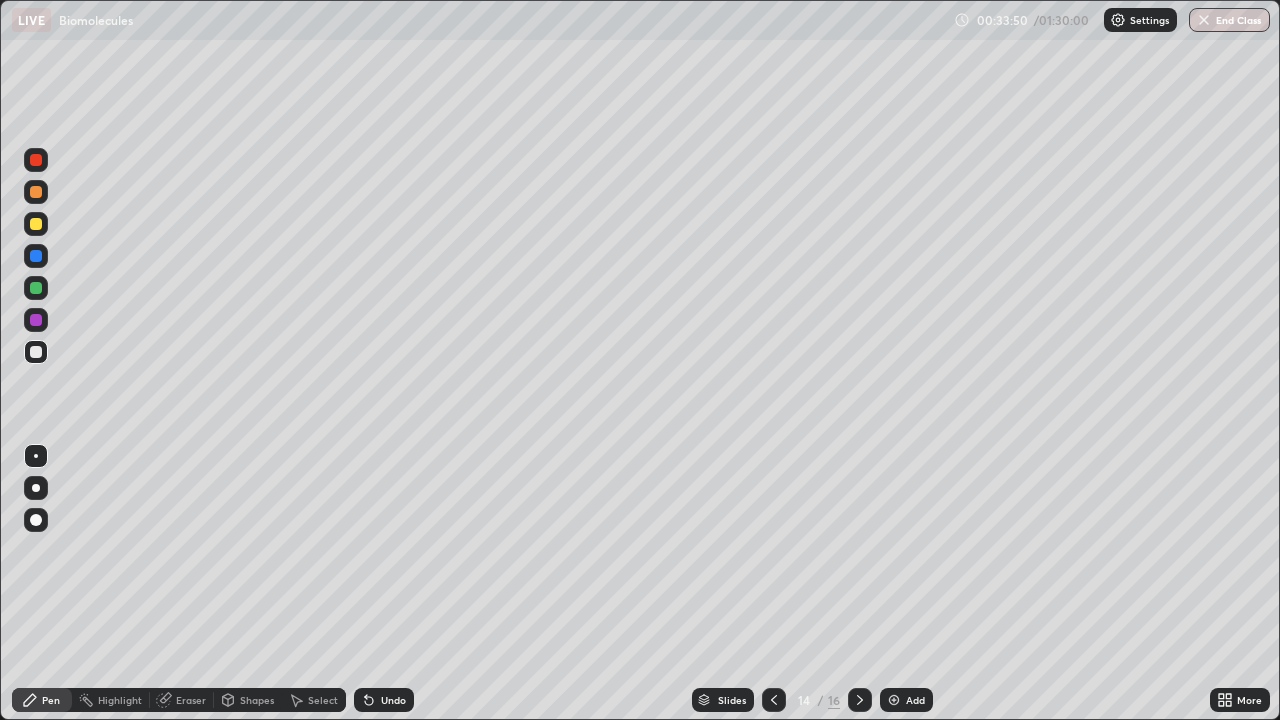 click 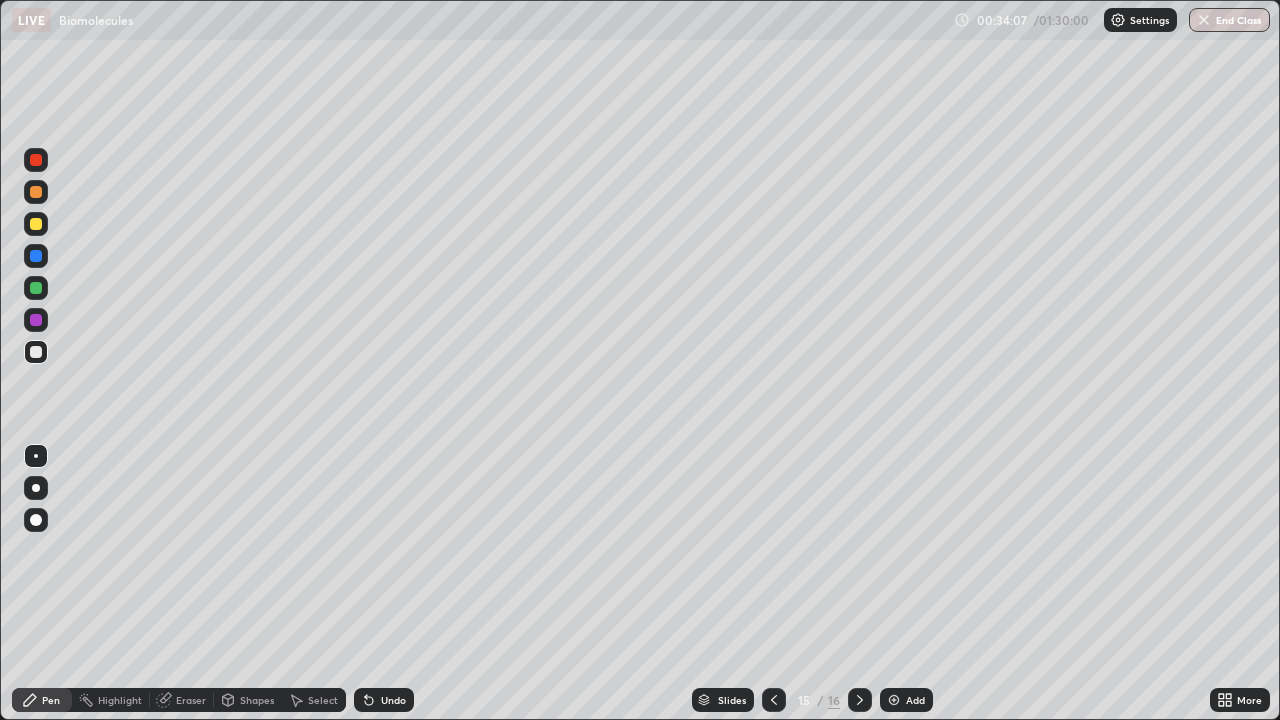 click 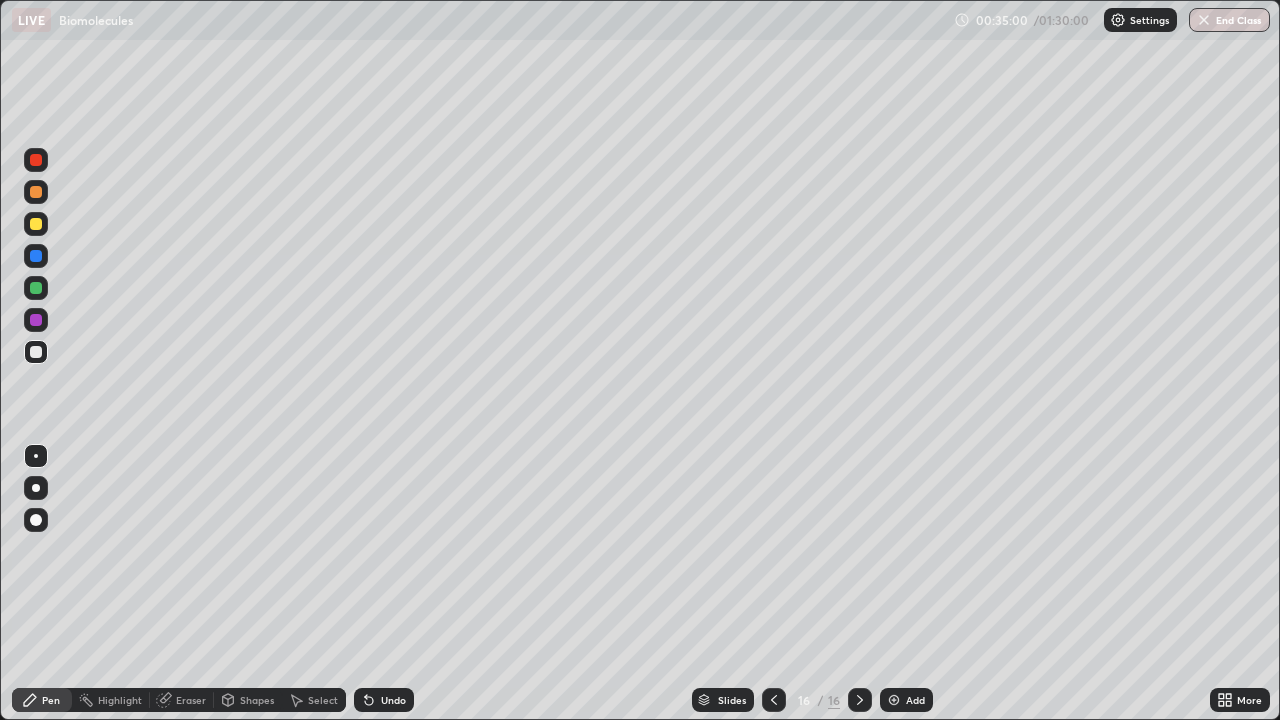 click on "Add" at bounding box center (915, 700) 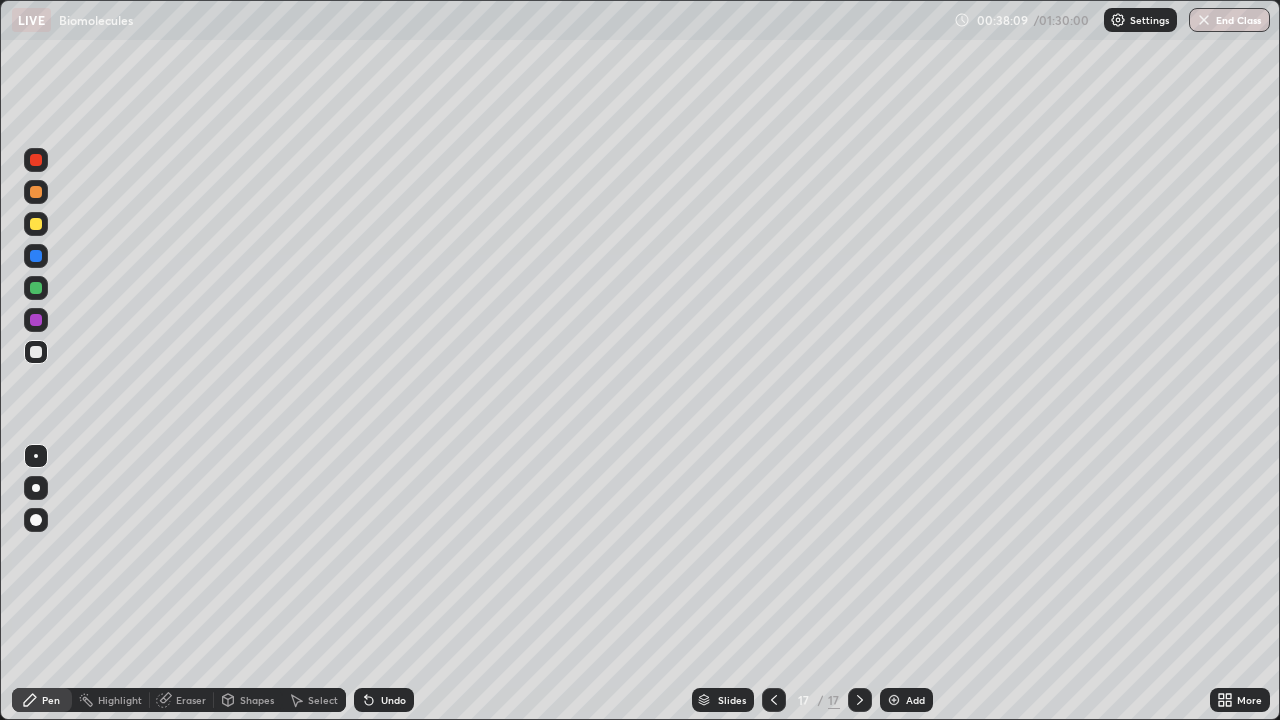 click at bounding box center (894, 700) 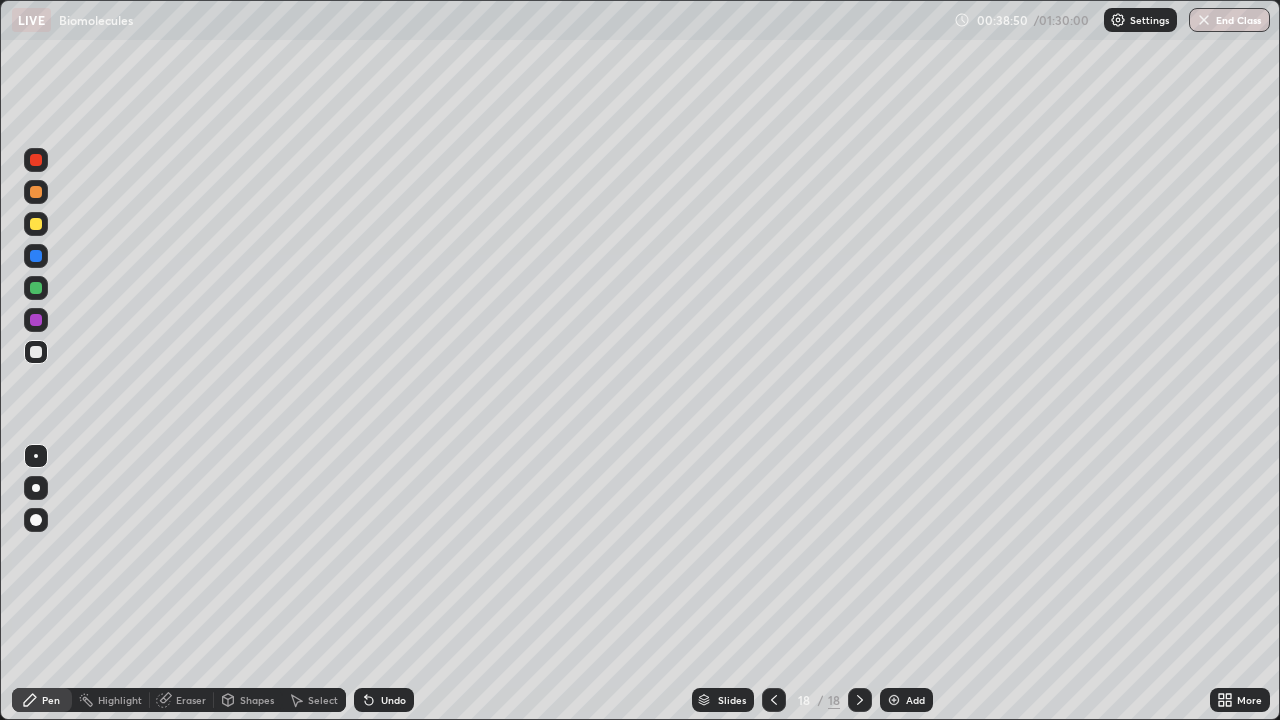 click 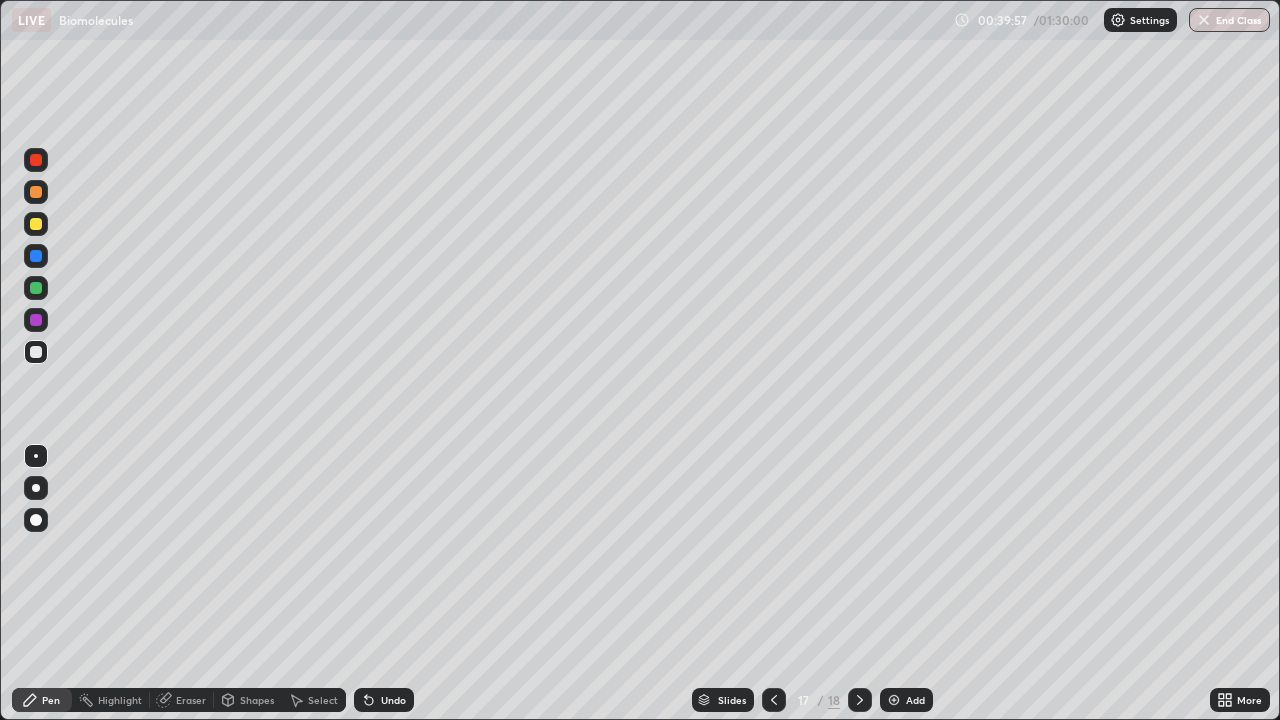 click at bounding box center (894, 700) 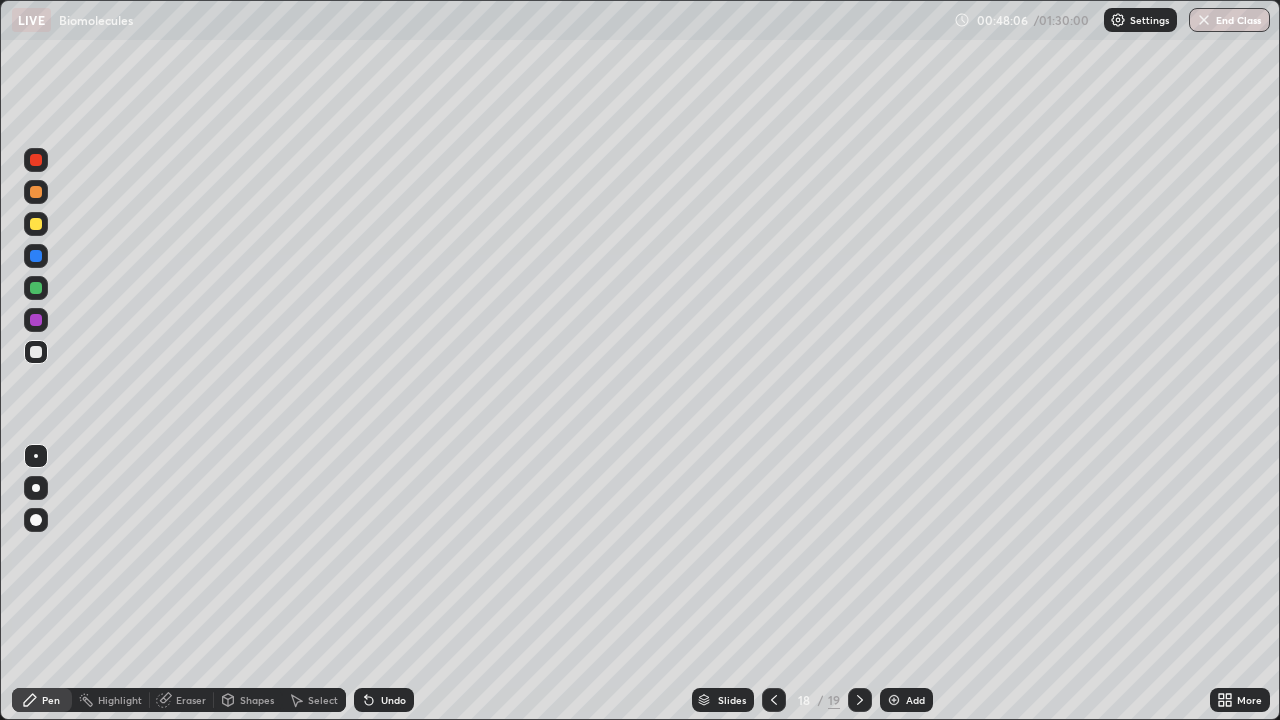 click on "Add" at bounding box center [906, 700] 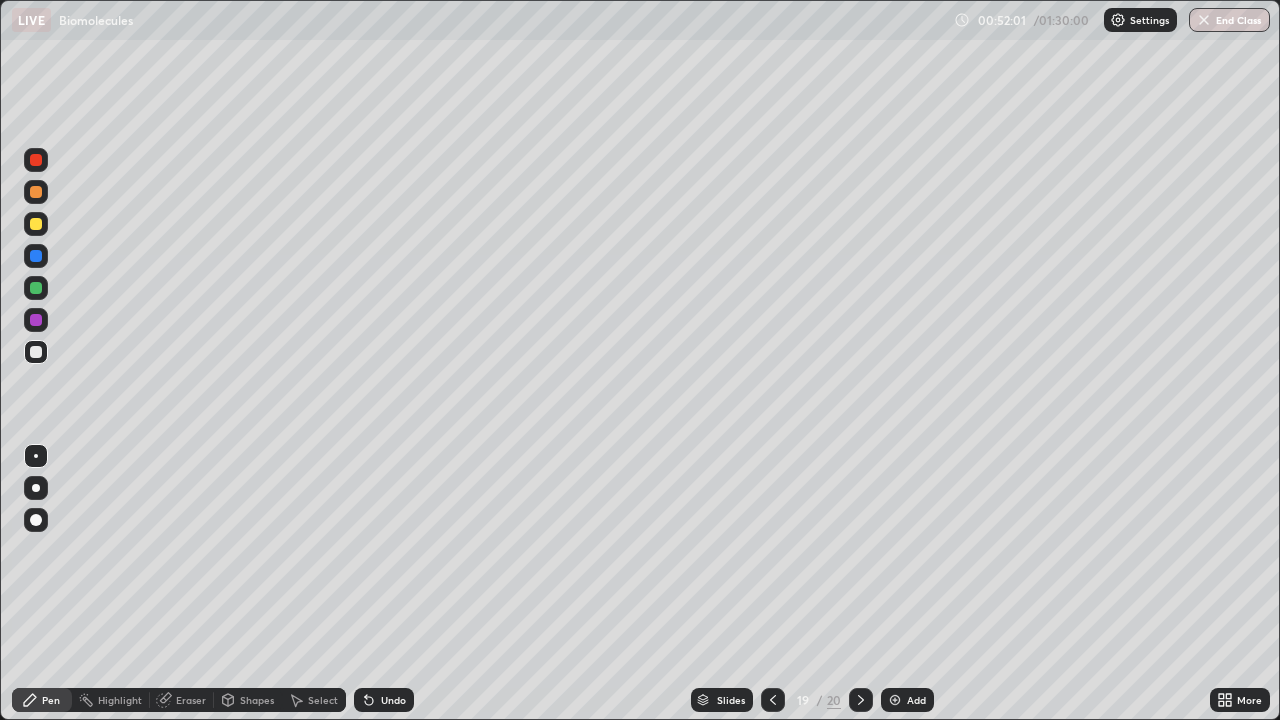 click on "Add" at bounding box center (916, 700) 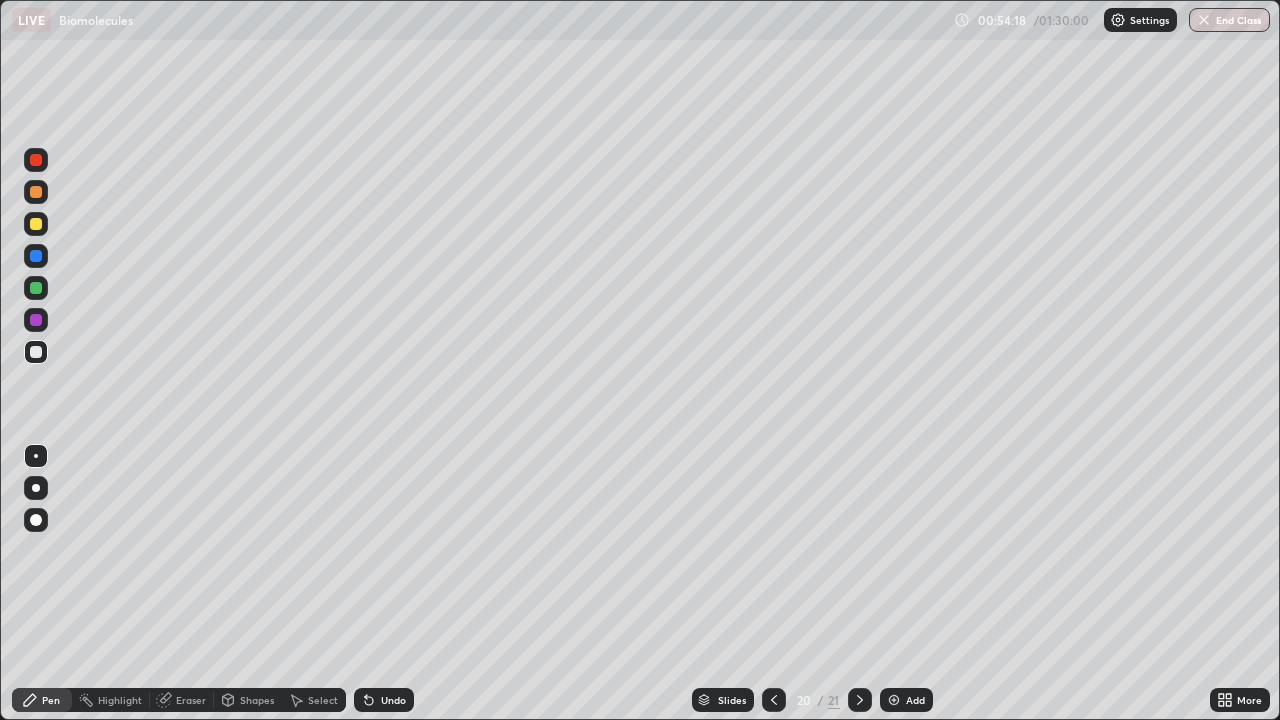 click on "Add" at bounding box center (915, 700) 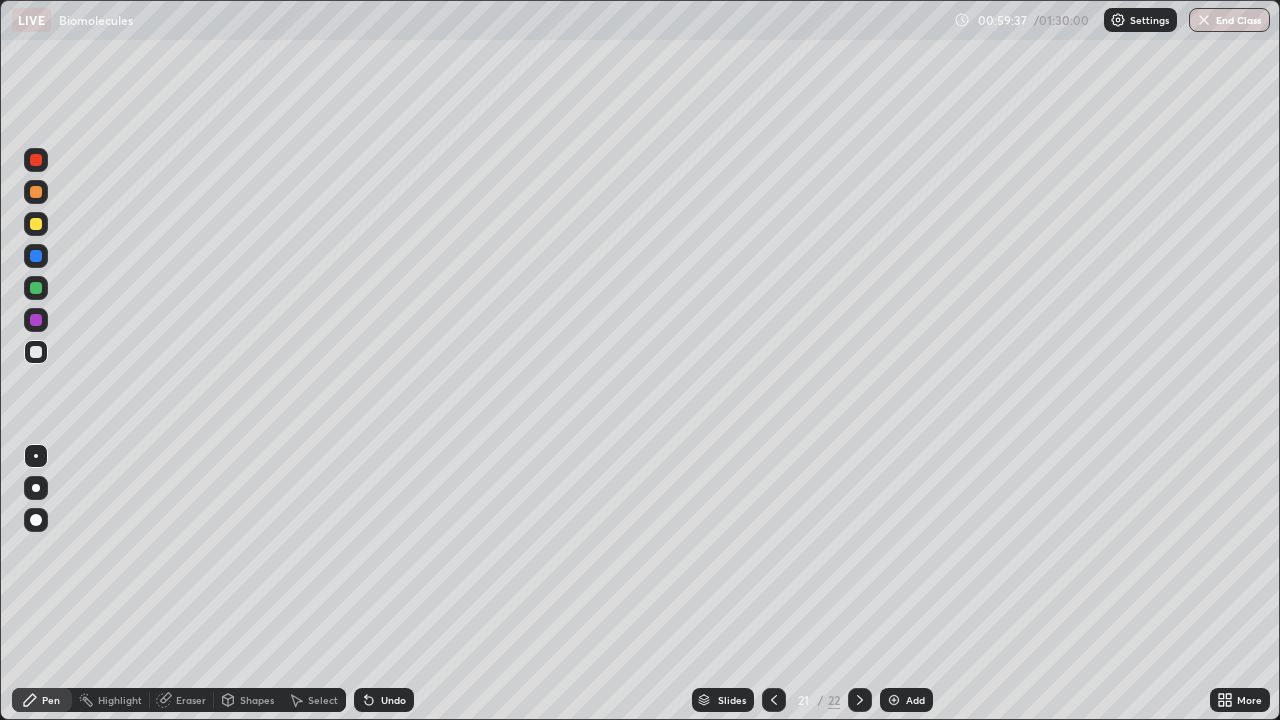 click at bounding box center (894, 700) 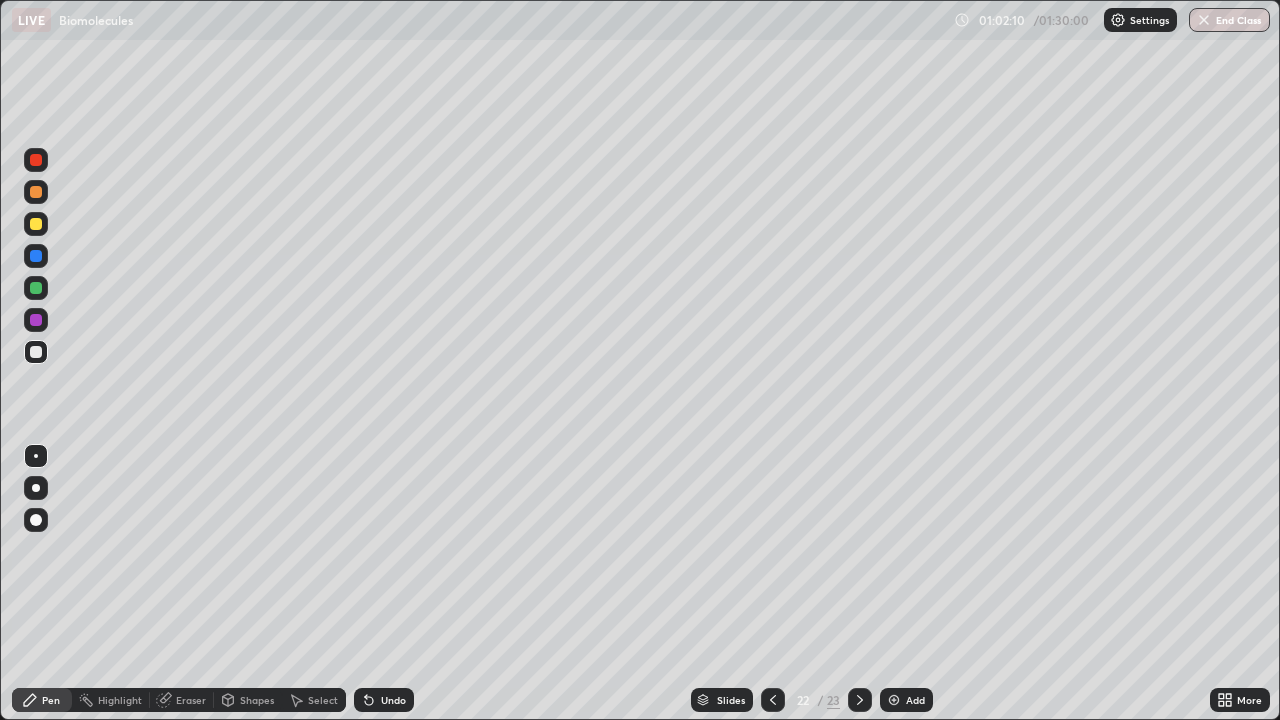 click on "Add" at bounding box center (906, 700) 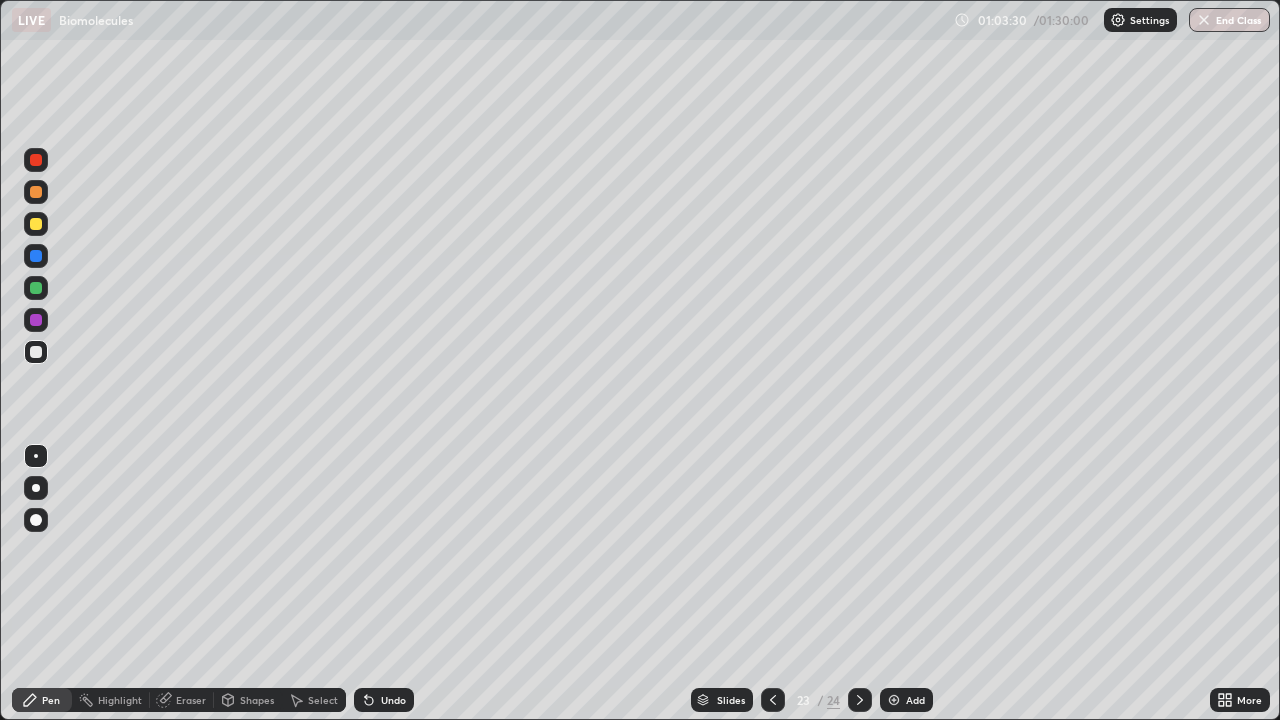 click on "Eraser" at bounding box center (191, 700) 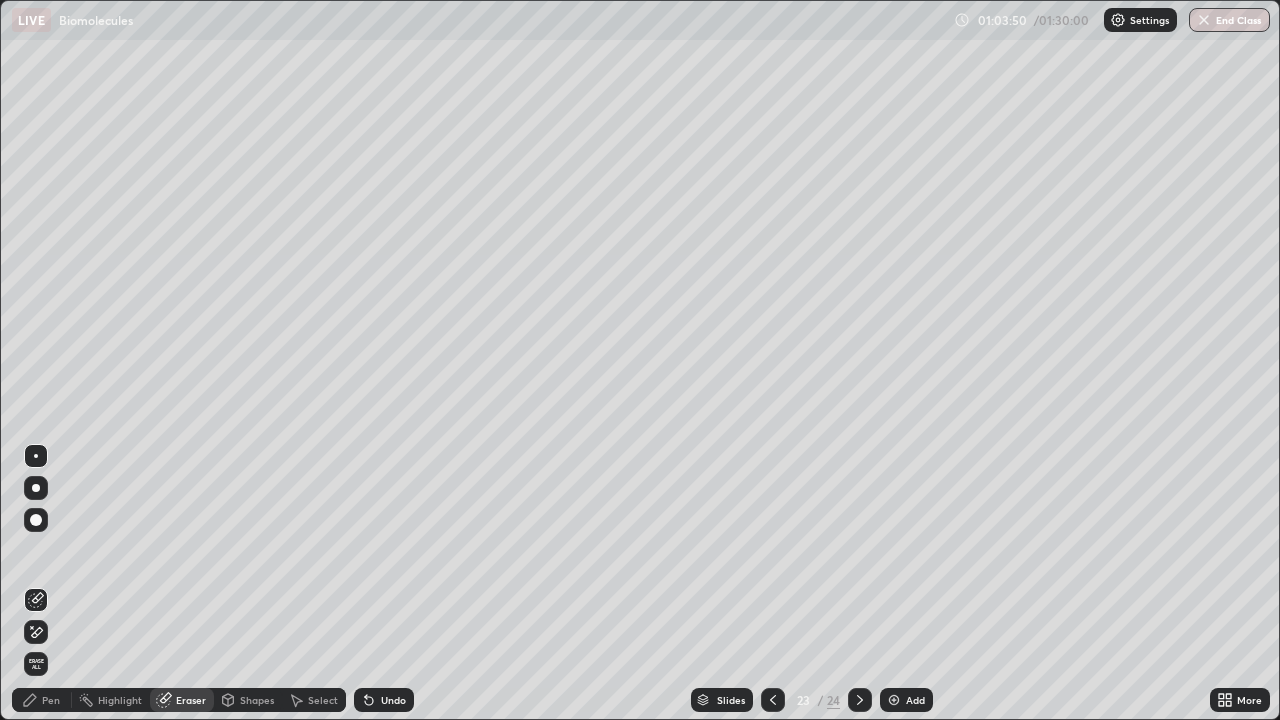 click on "Pen" at bounding box center (42, 700) 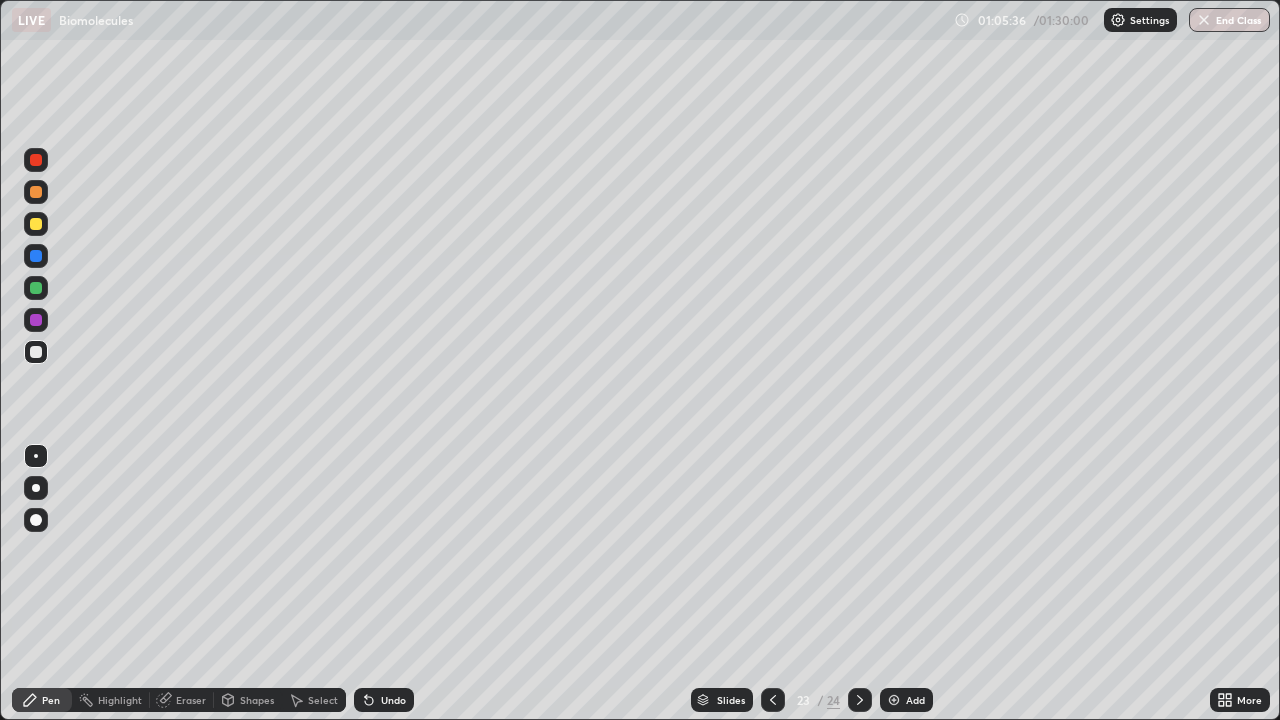 click on "Add" at bounding box center [915, 700] 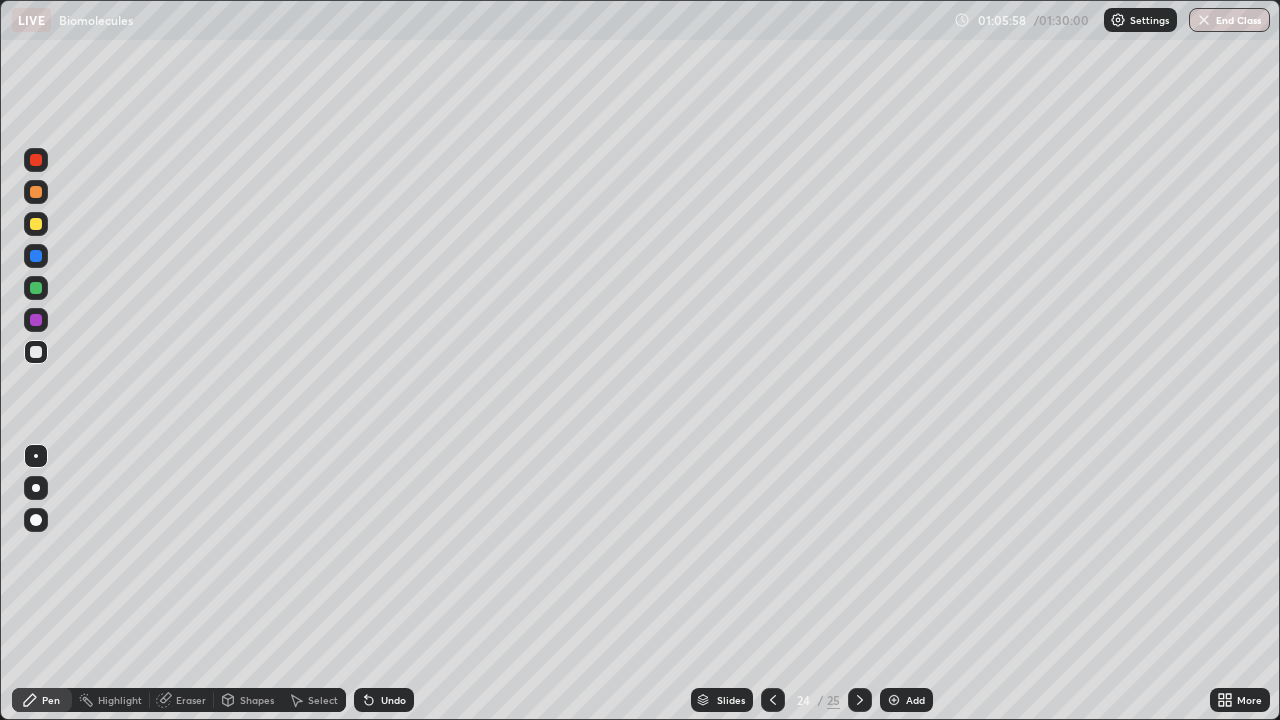 click on "Add" at bounding box center [906, 700] 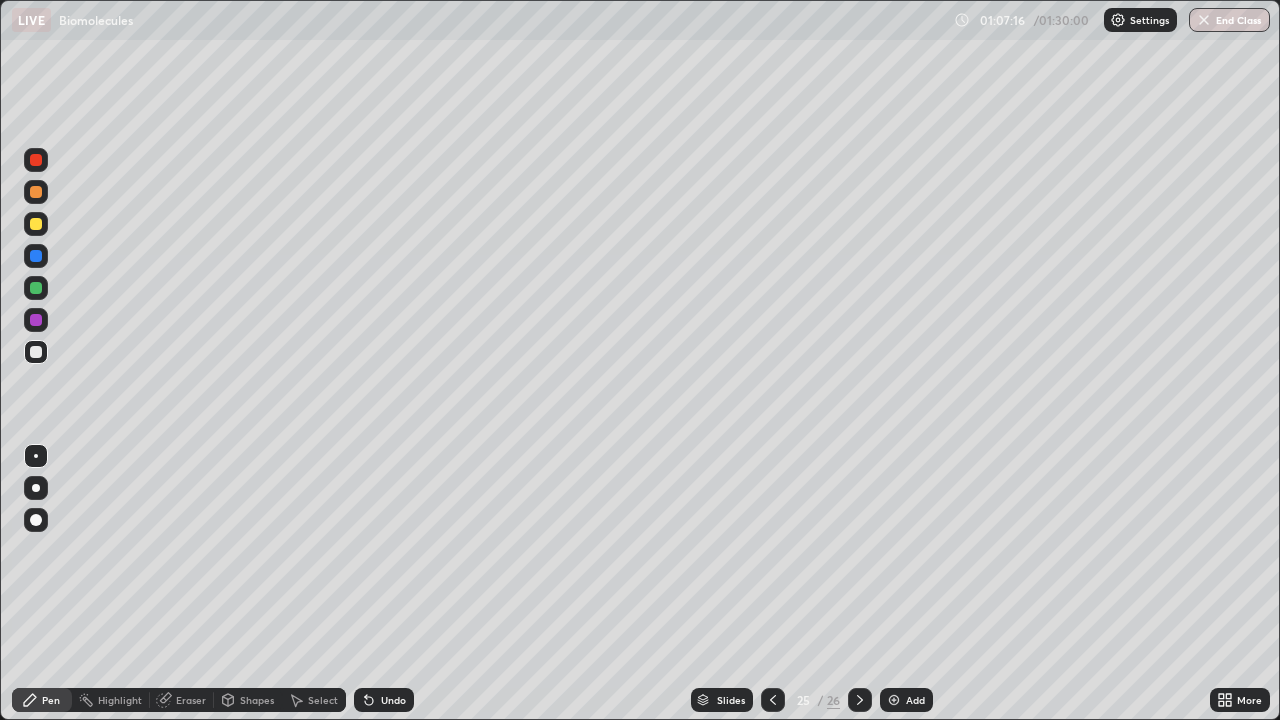click on "Add" at bounding box center [915, 700] 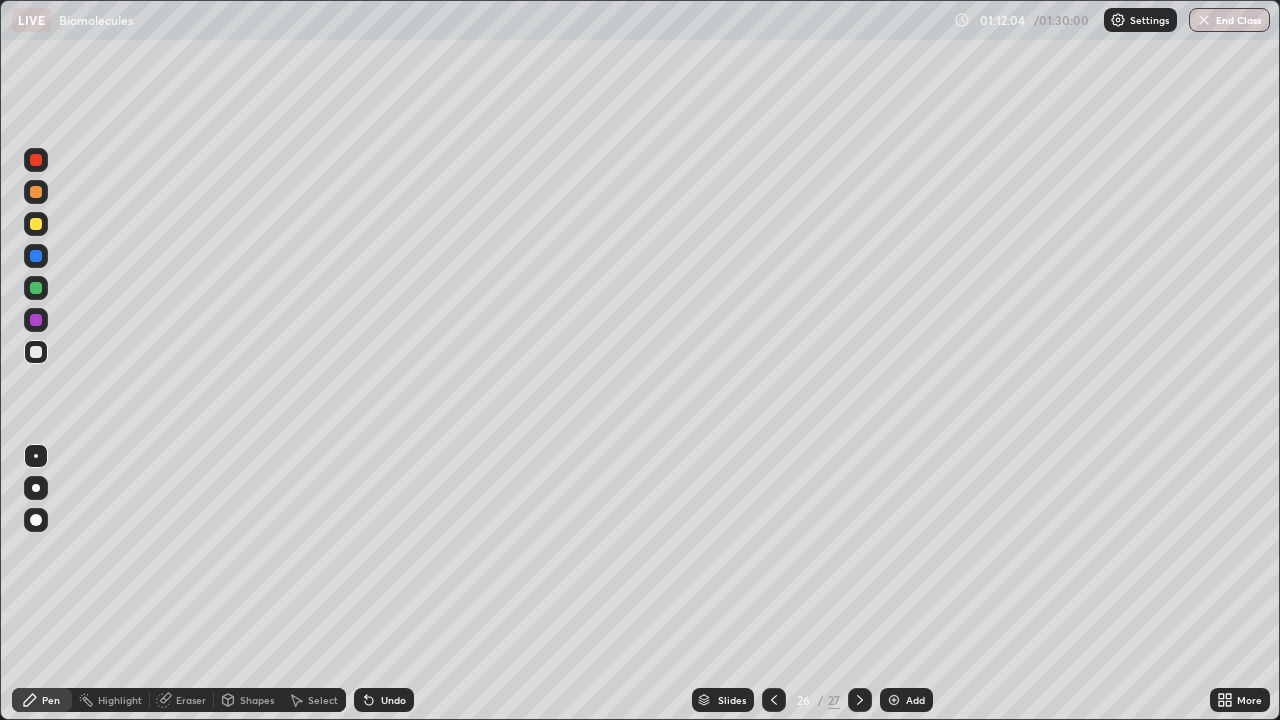 click at bounding box center [894, 700] 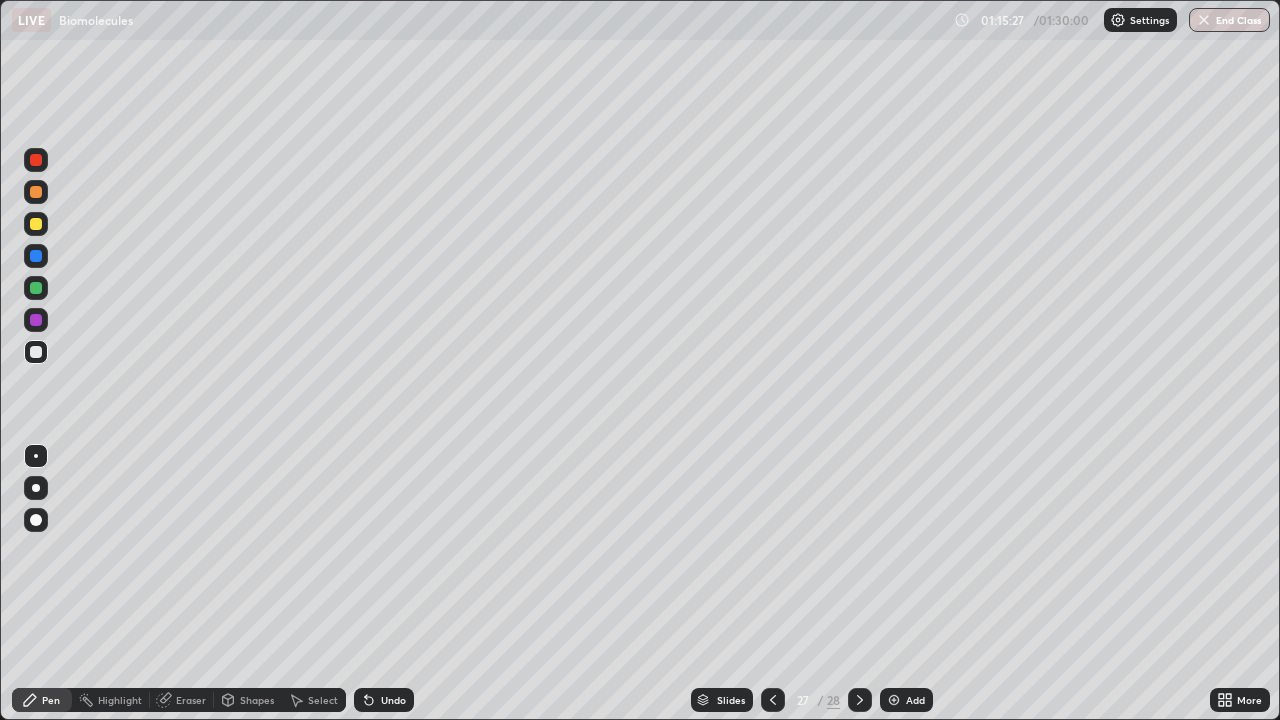 click on "Add" at bounding box center [906, 700] 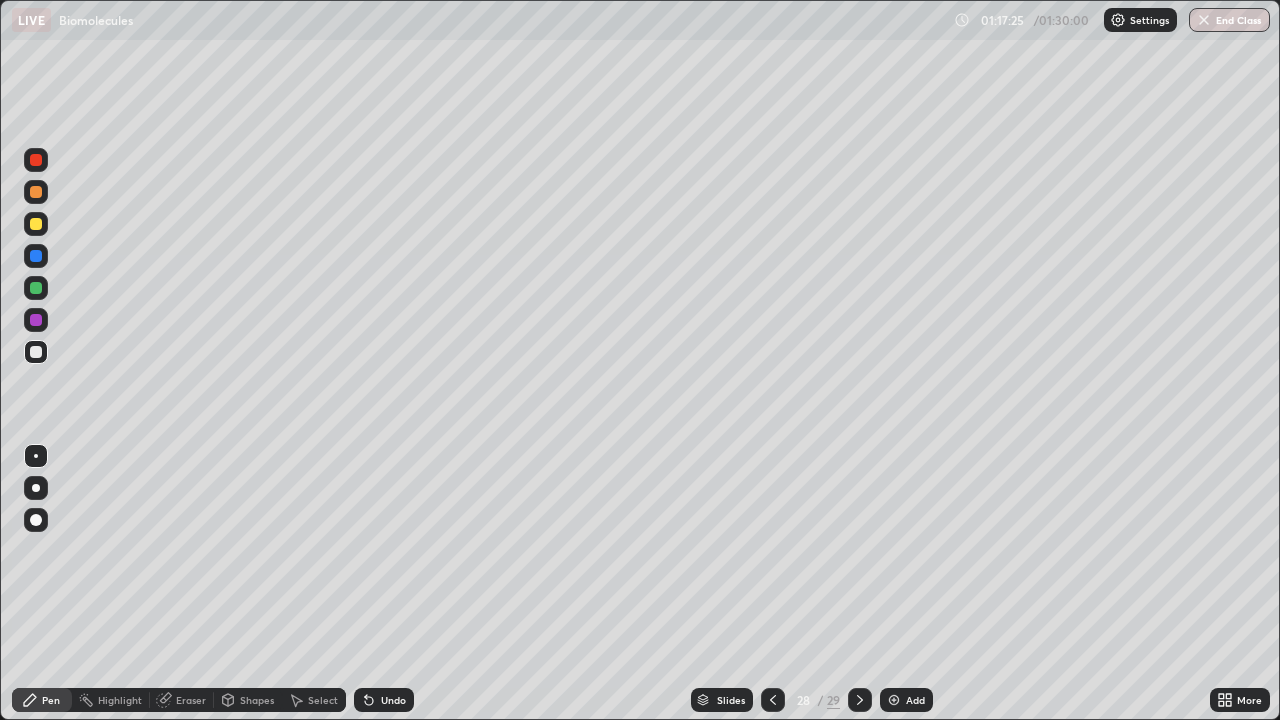 click on "Add" at bounding box center (915, 700) 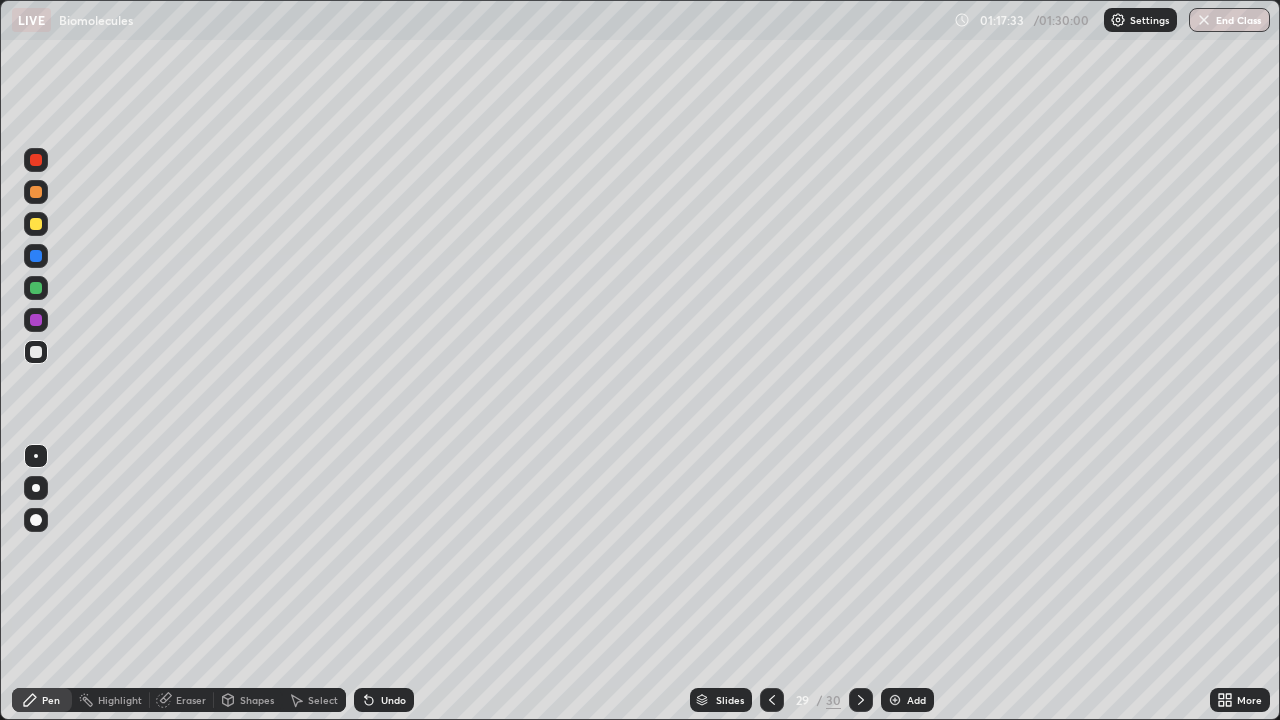 click on "Shapes" at bounding box center [248, 700] 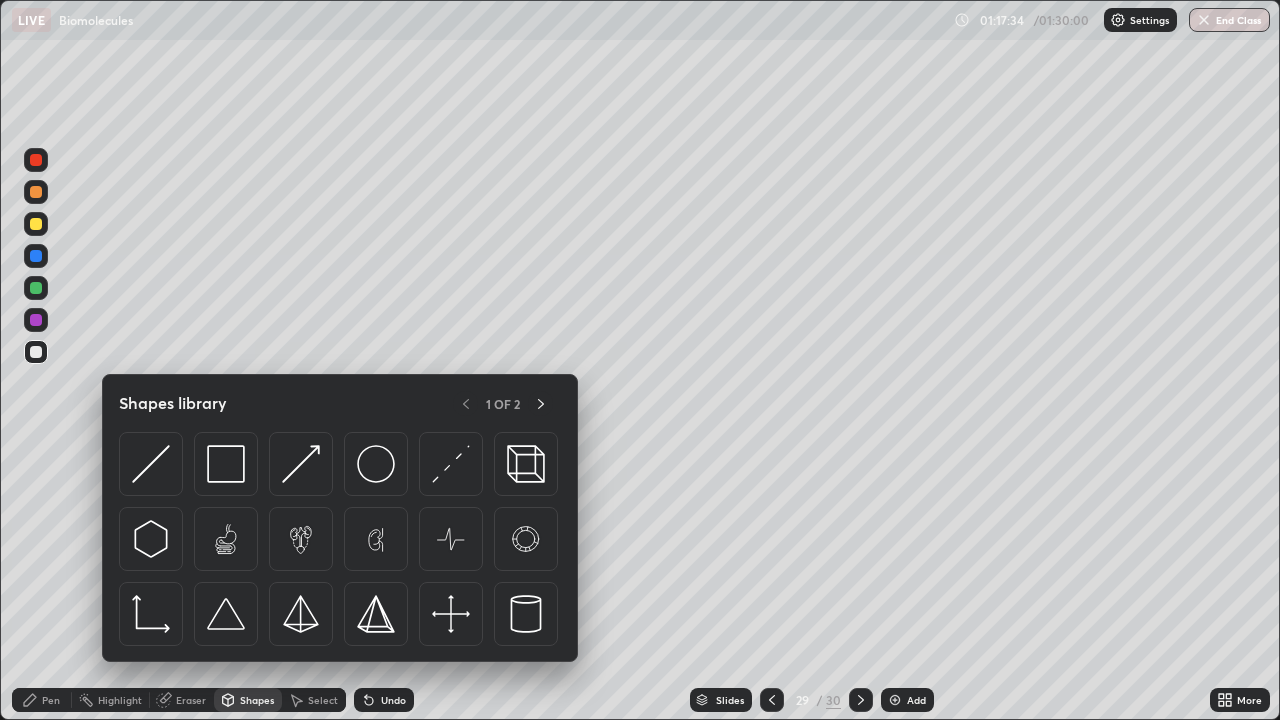 click on "Eraser" at bounding box center (191, 700) 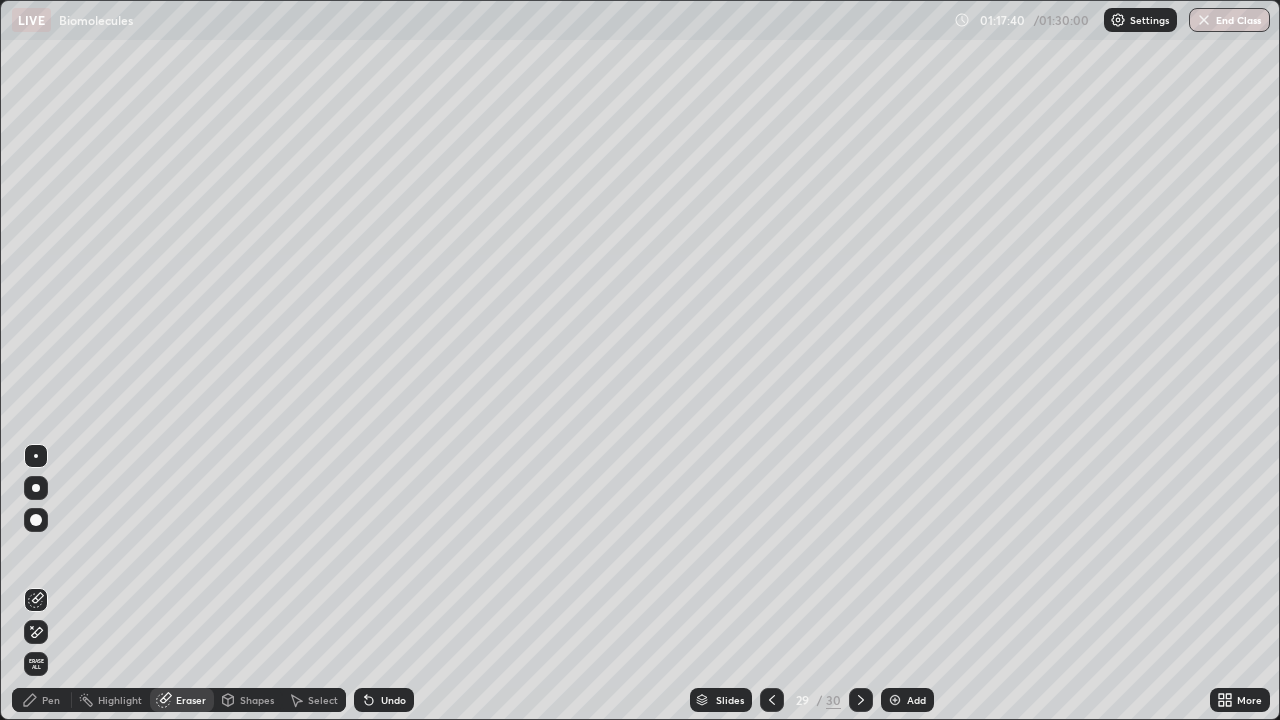 click on "Pen" at bounding box center [51, 700] 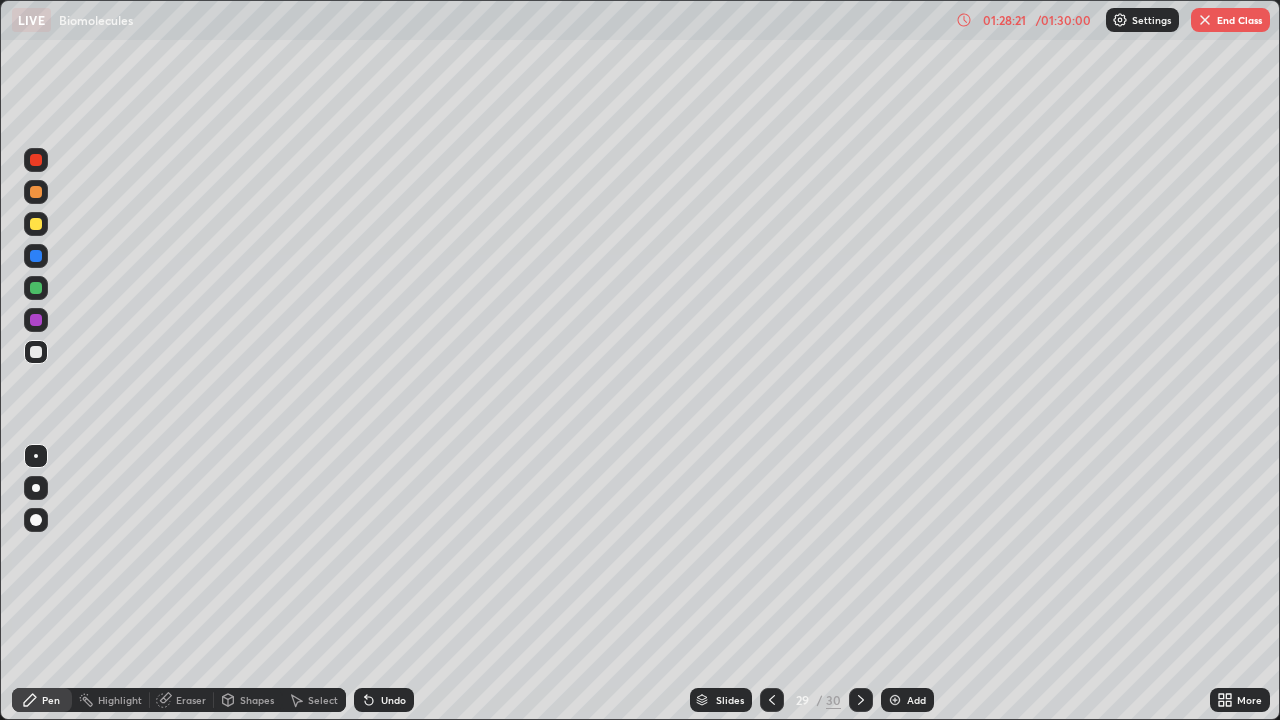 click on "End Class" at bounding box center (1230, 20) 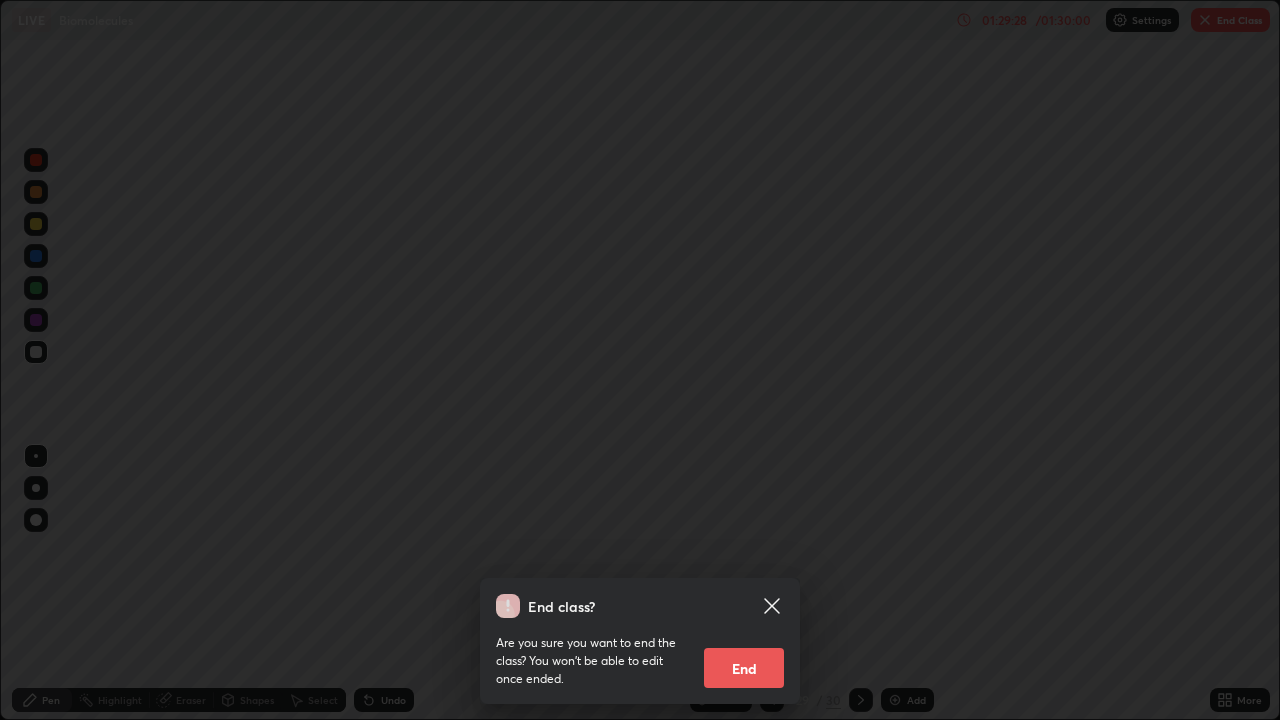 click on "End" at bounding box center [744, 668] 